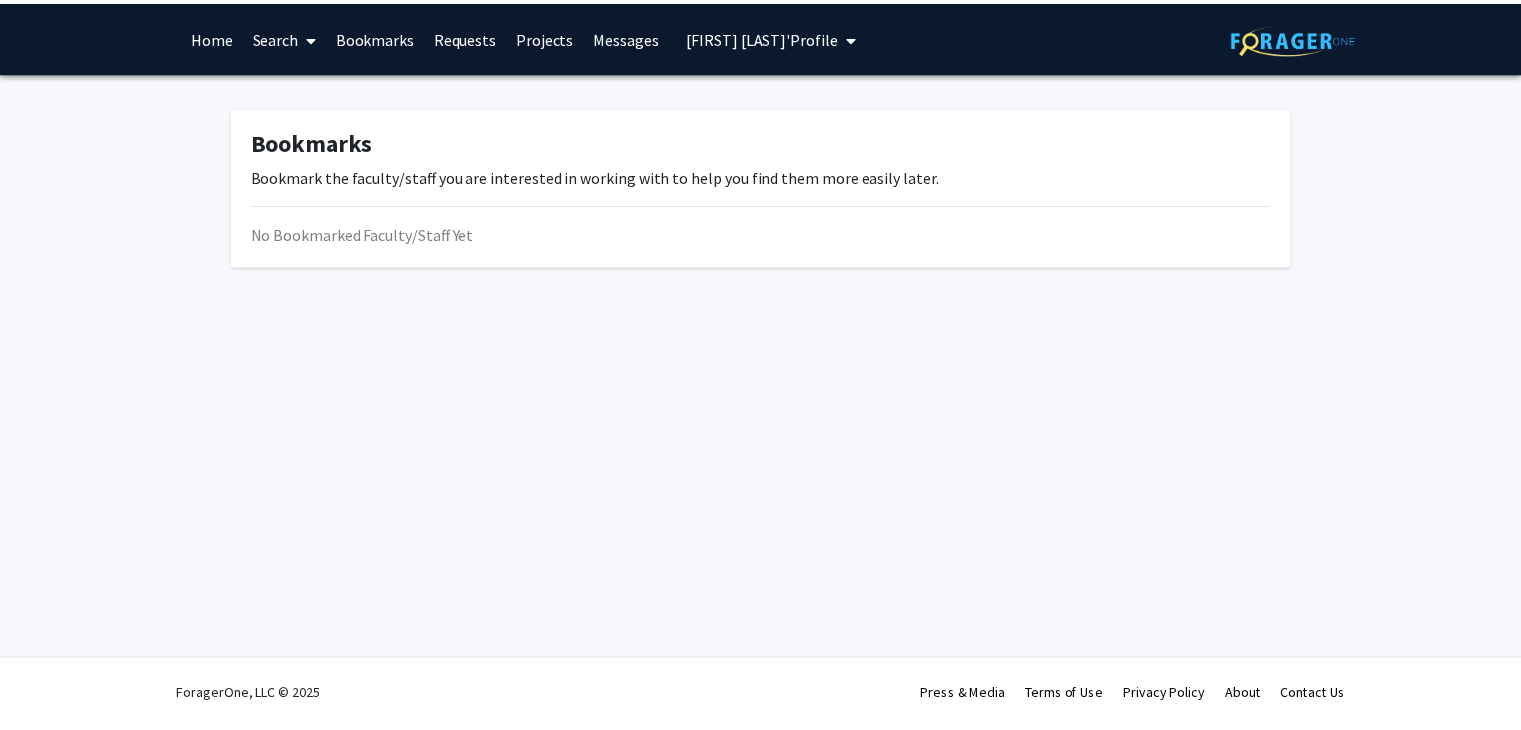 scroll, scrollTop: 0, scrollLeft: 0, axis: both 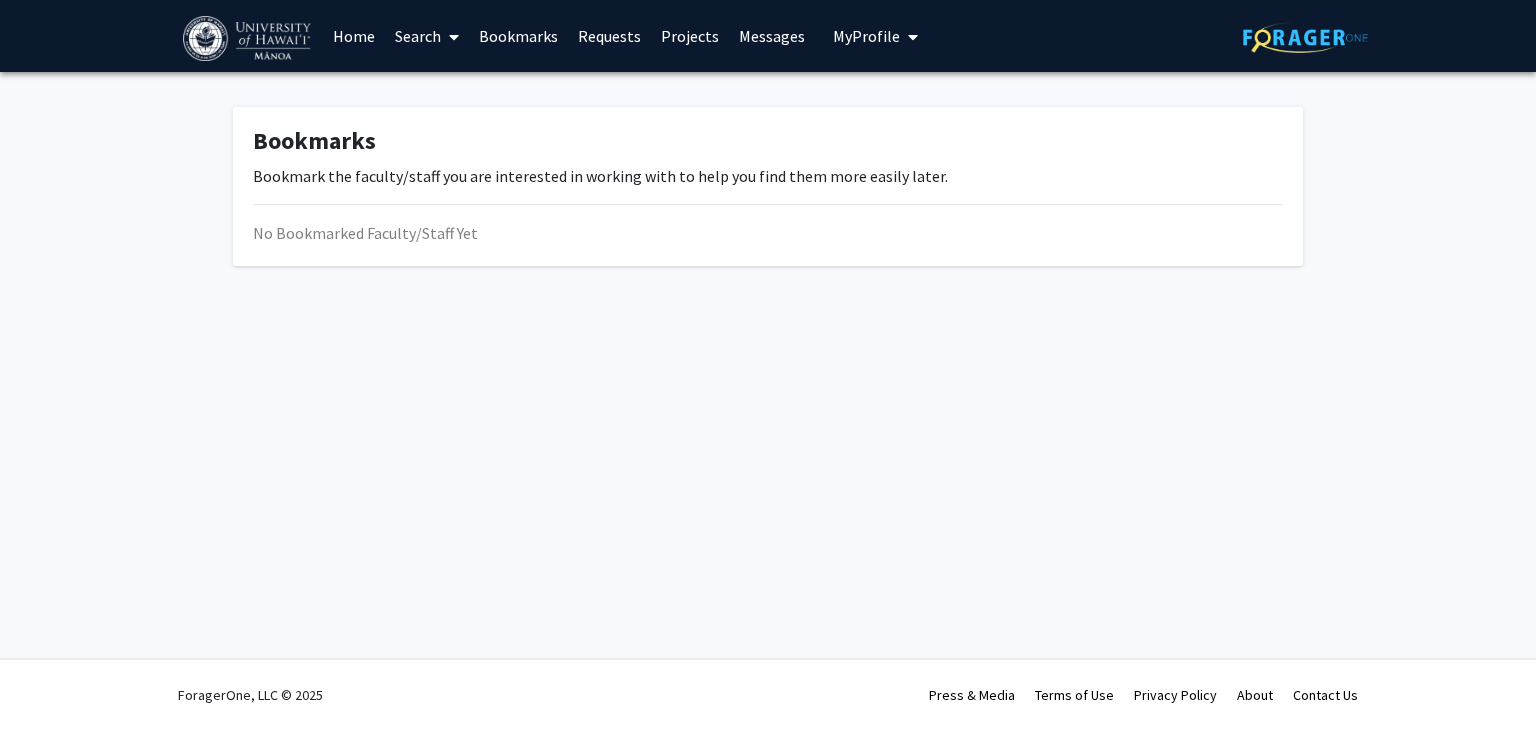 click on "Bookmarks" at bounding box center [518, 36] 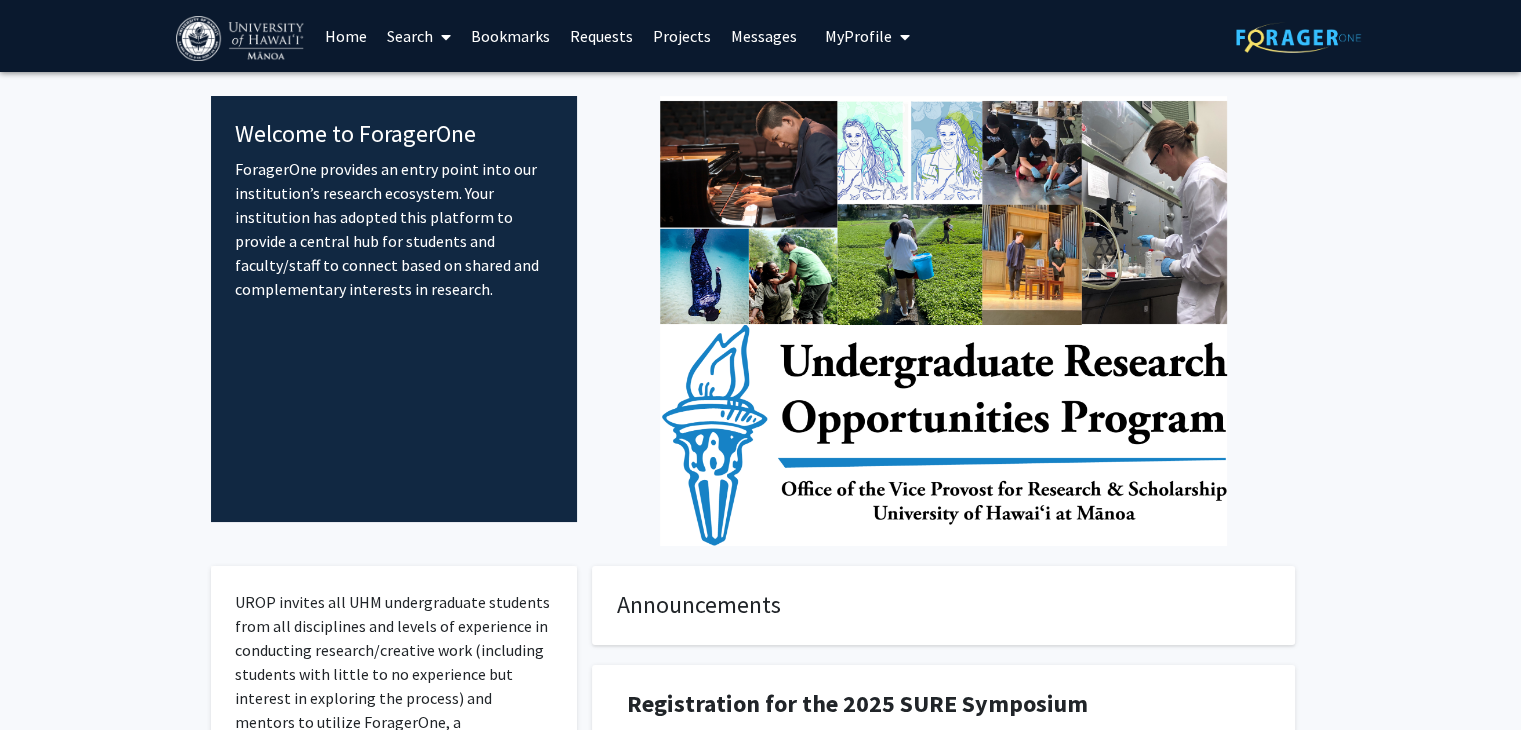 click on "Bookmarks" at bounding box center (510, 36) 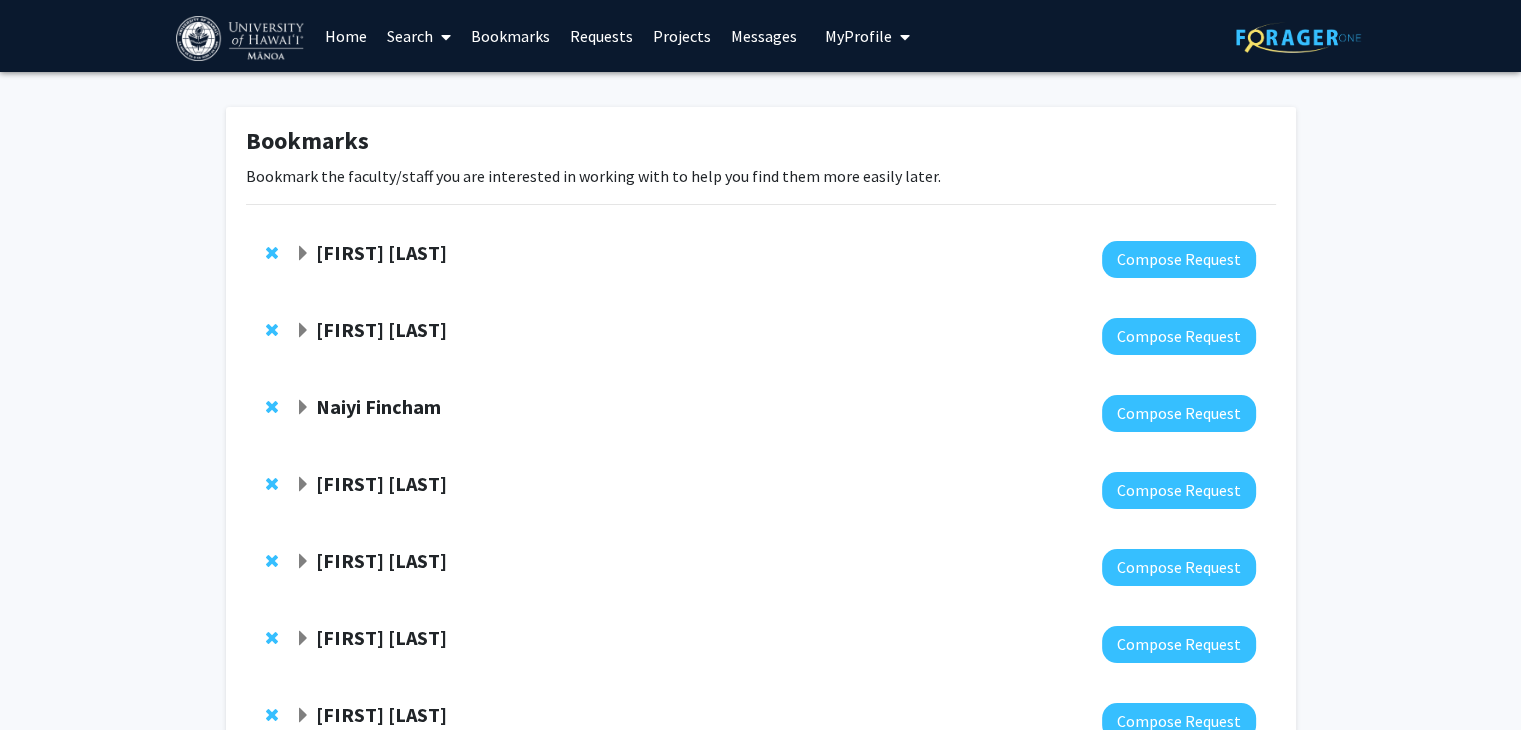 click on "[FIRST] [LAST]" 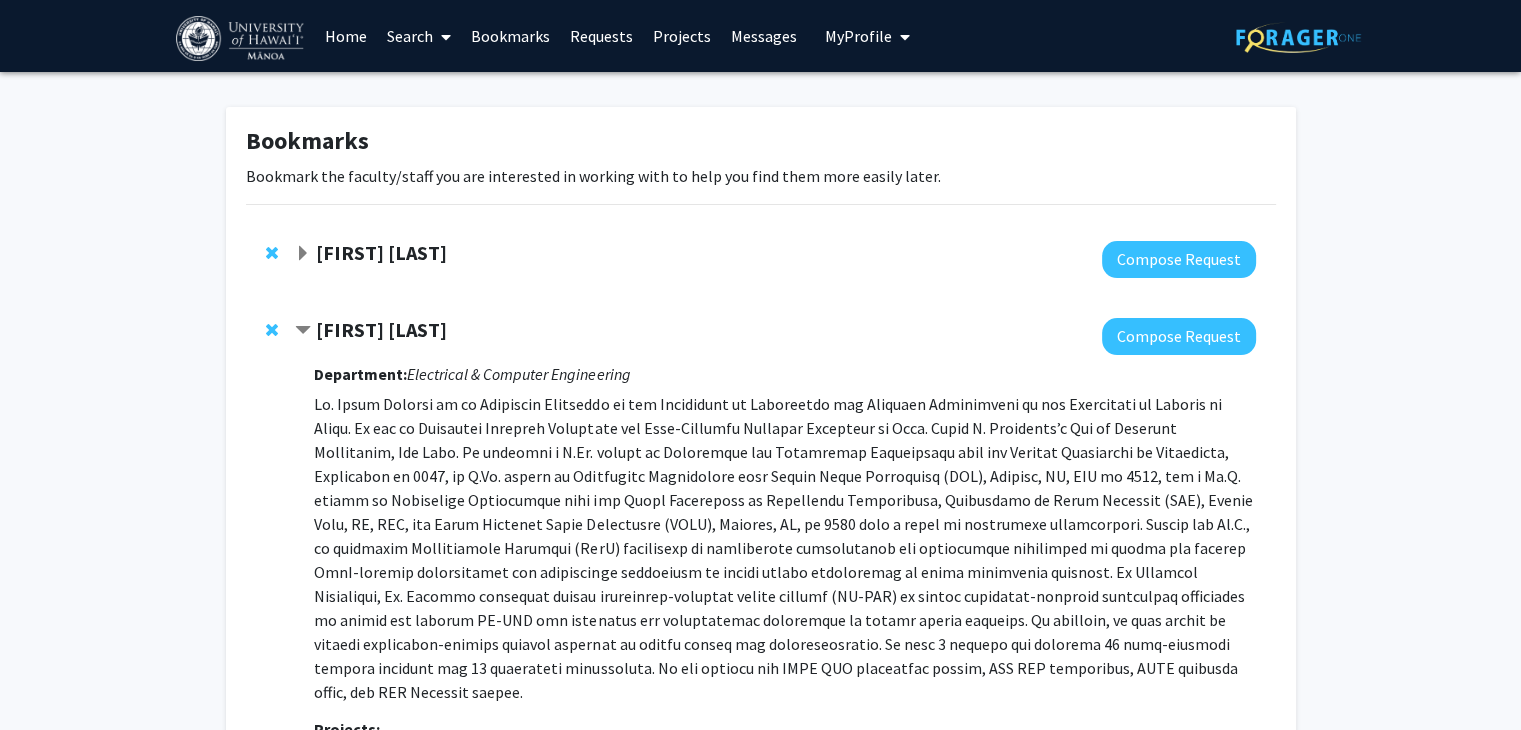 scroll, scrollTop: 200, scrollLeft: 0, axis: vertical 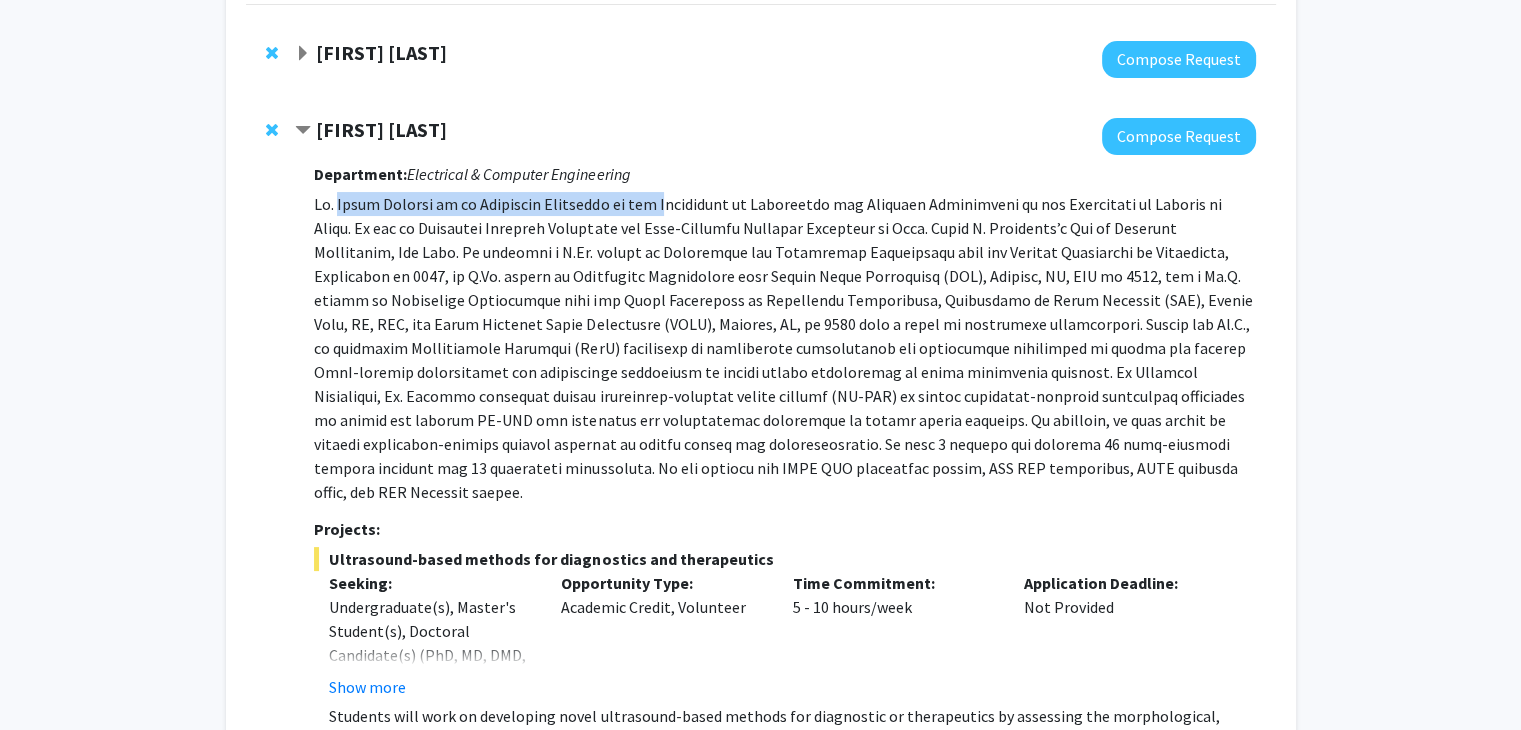 drag, startPoint x: 336, startPoint y: 198, endPoint x: 649, endPoint y: 203, distance: 313.03995 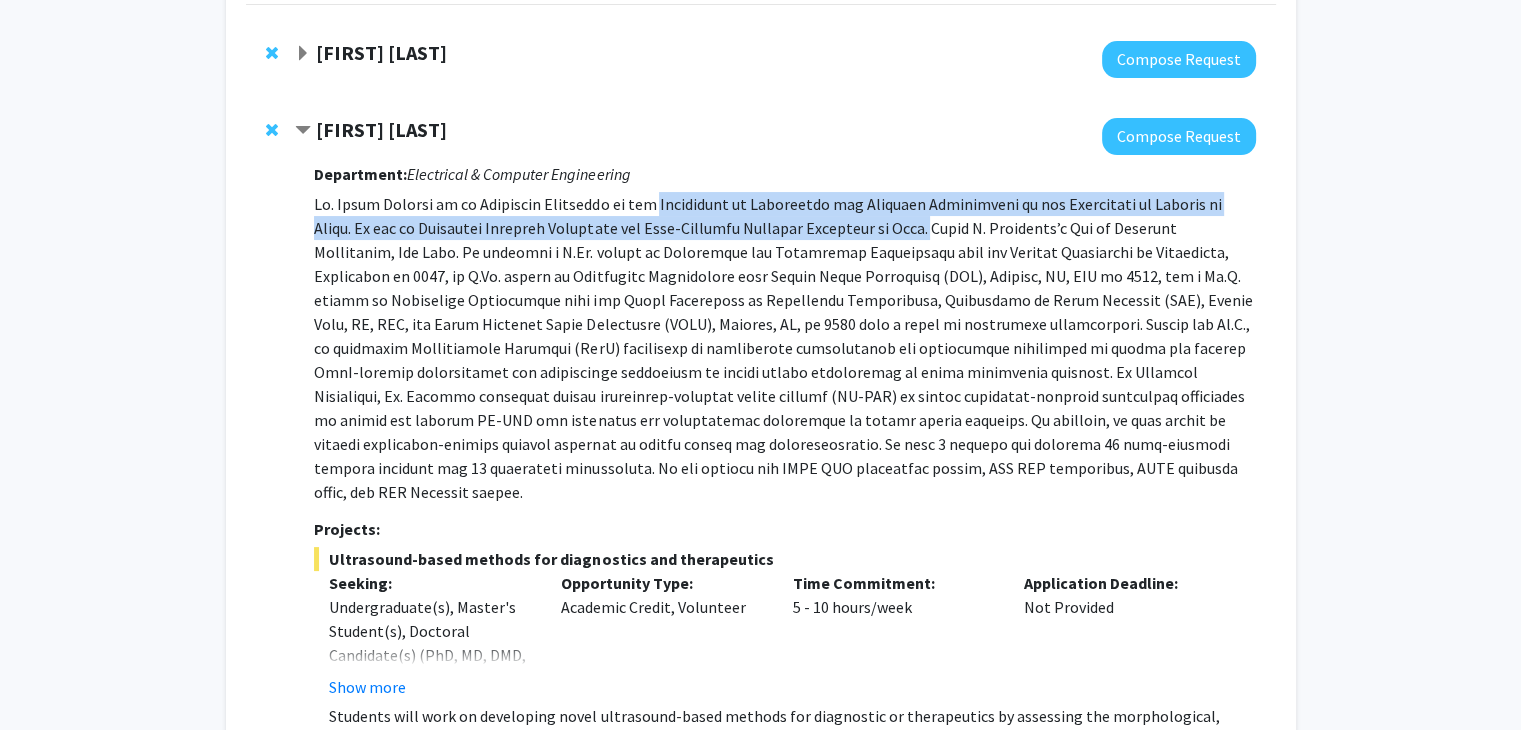 drag, startPoint x: 649, startPoint y: 203, endPoint x: 872, endPoint y: 225, distance: 224.08258 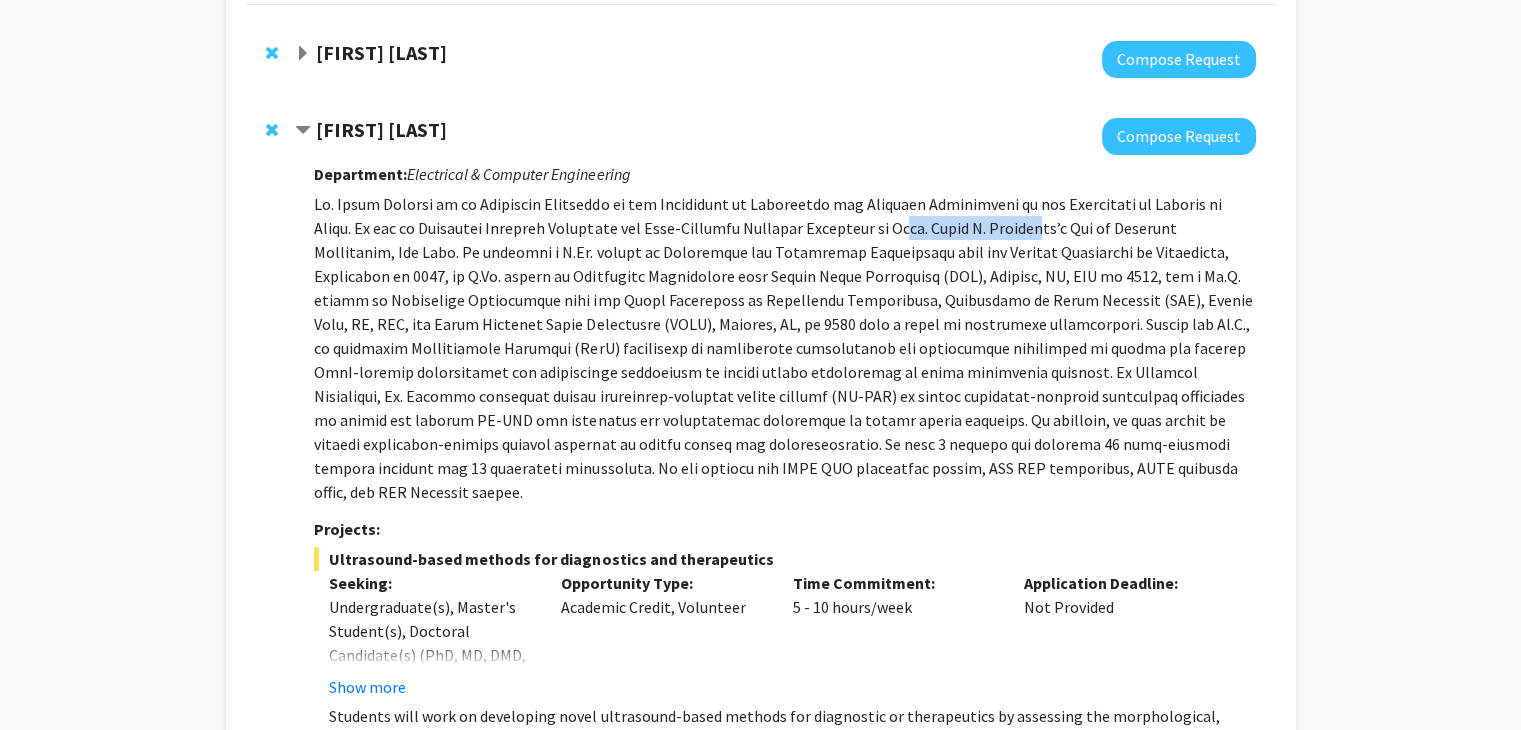 drag, startPoint x: 853, startPoint y: 230, endPoint x: 983, endPoint y: 233, distance: 130.0346 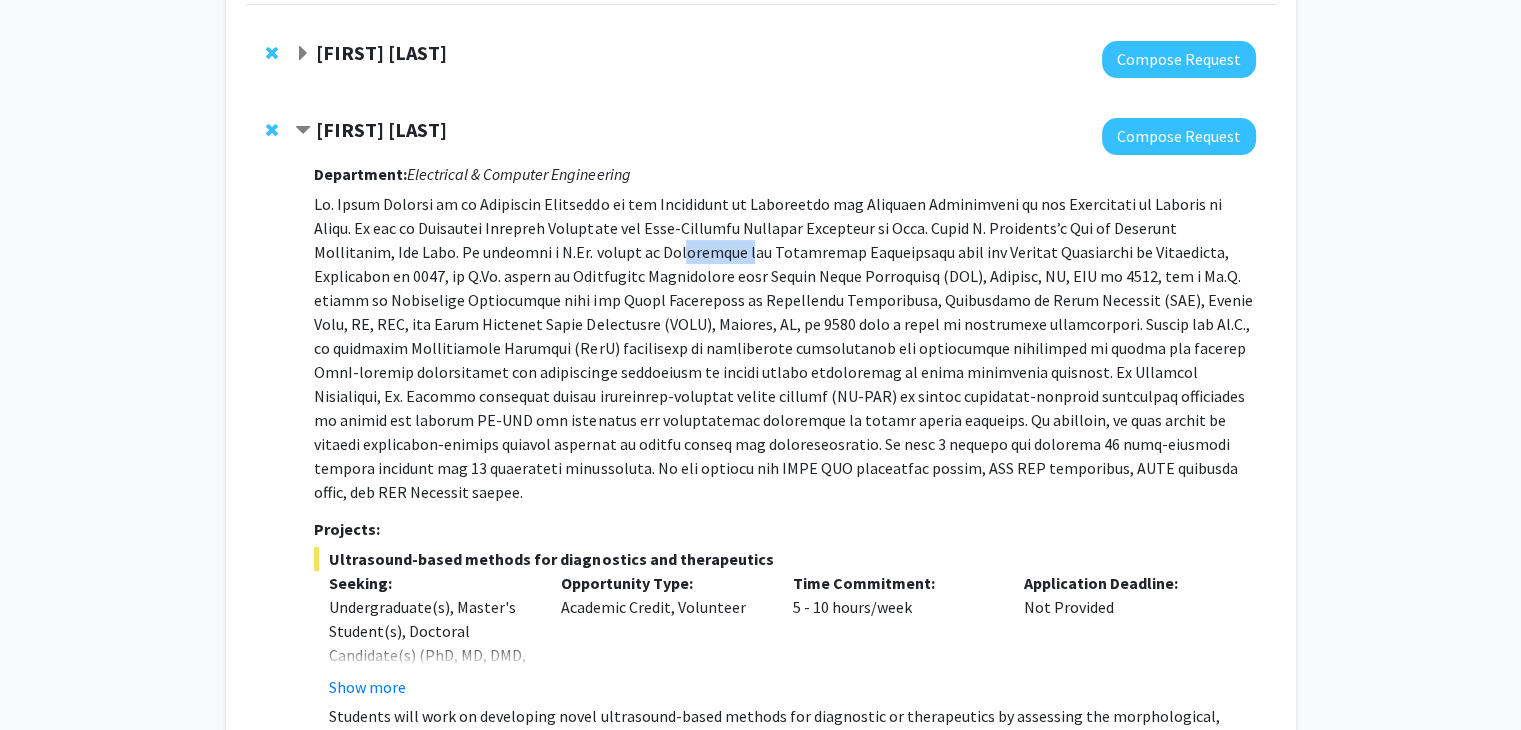drag, startPoint x: 562, startPoint y: 259, endPoint x: 616, endPoint y: 257, distance: 54.037025 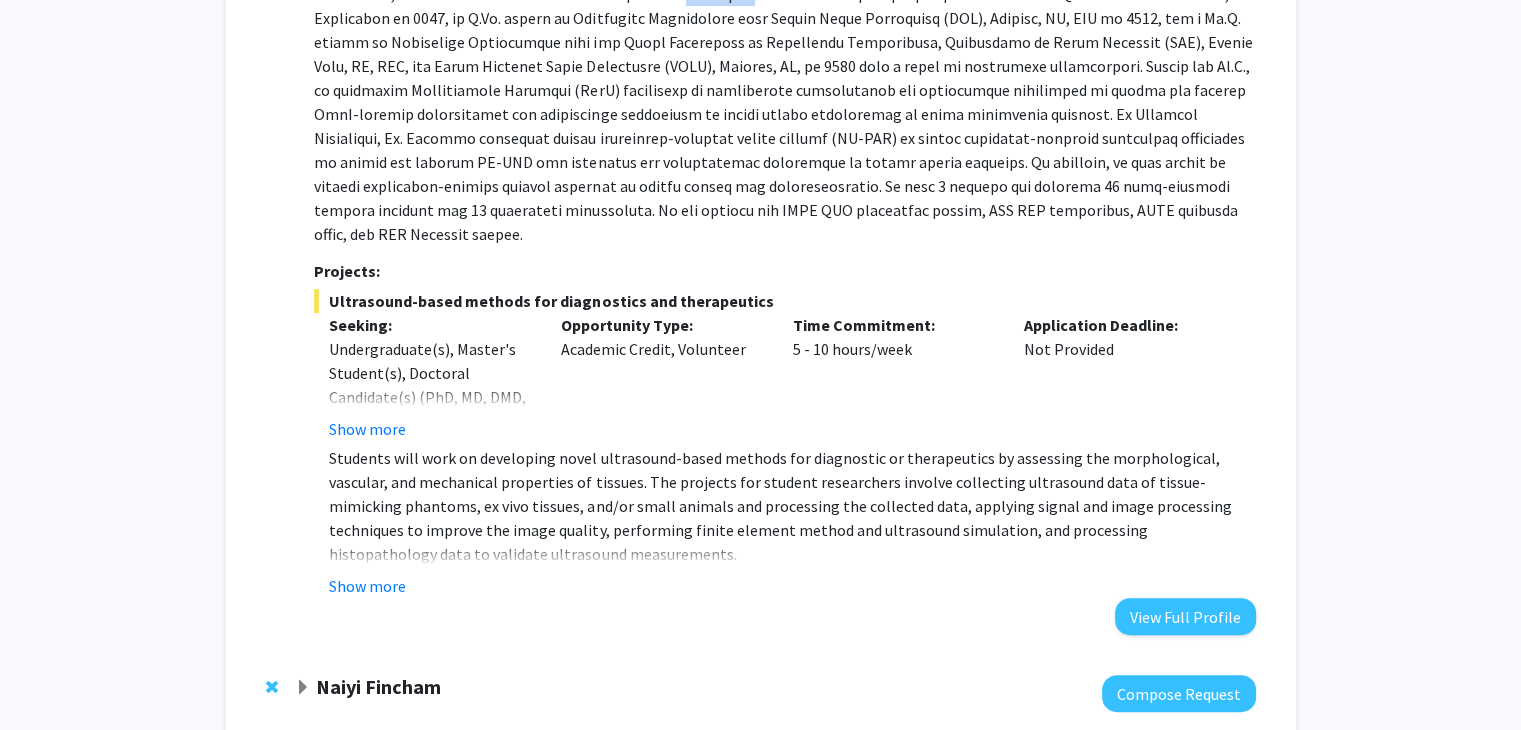 scroll, scrollTop: 600, scrollLeft: 0, axis: vertical 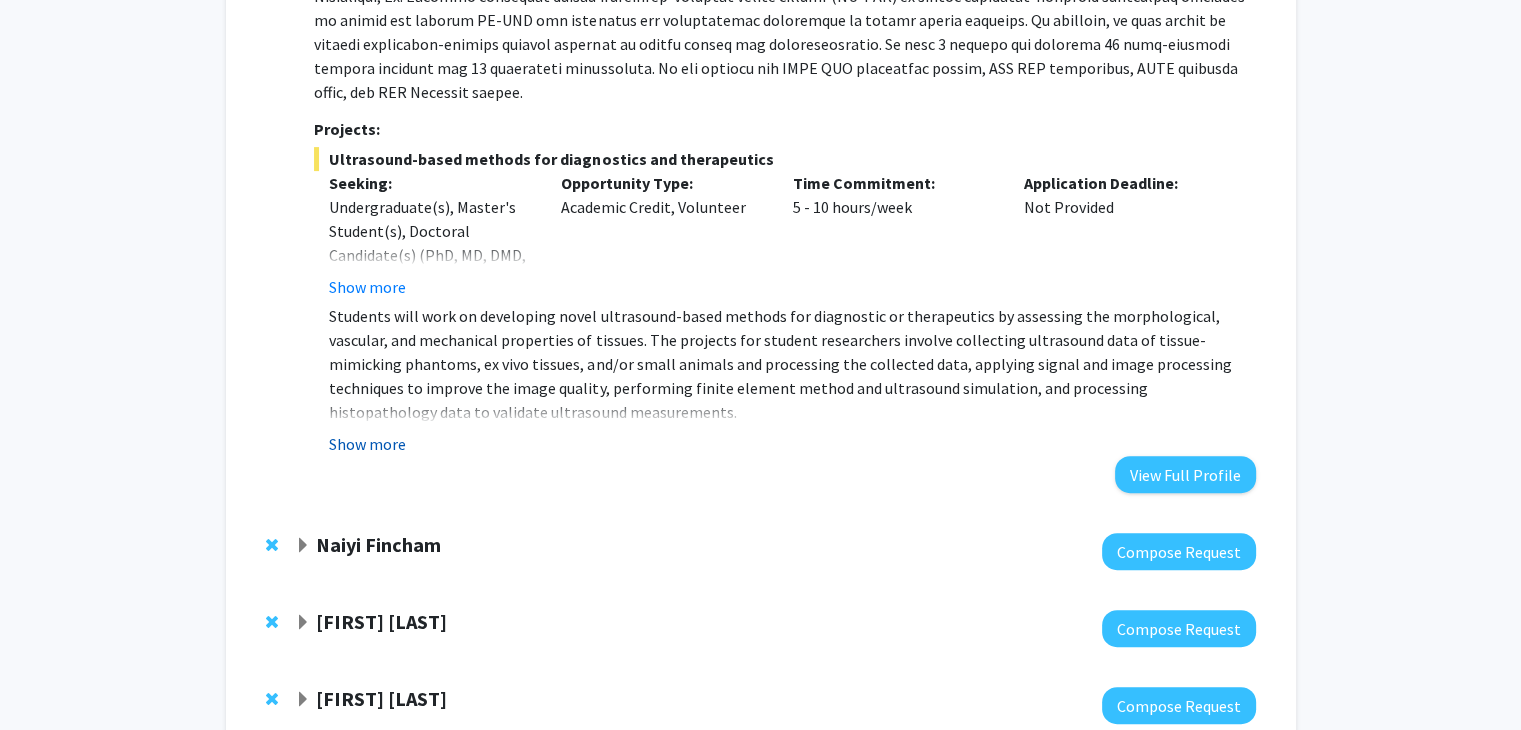 click on "Show more" at bounding box center [367, 444] 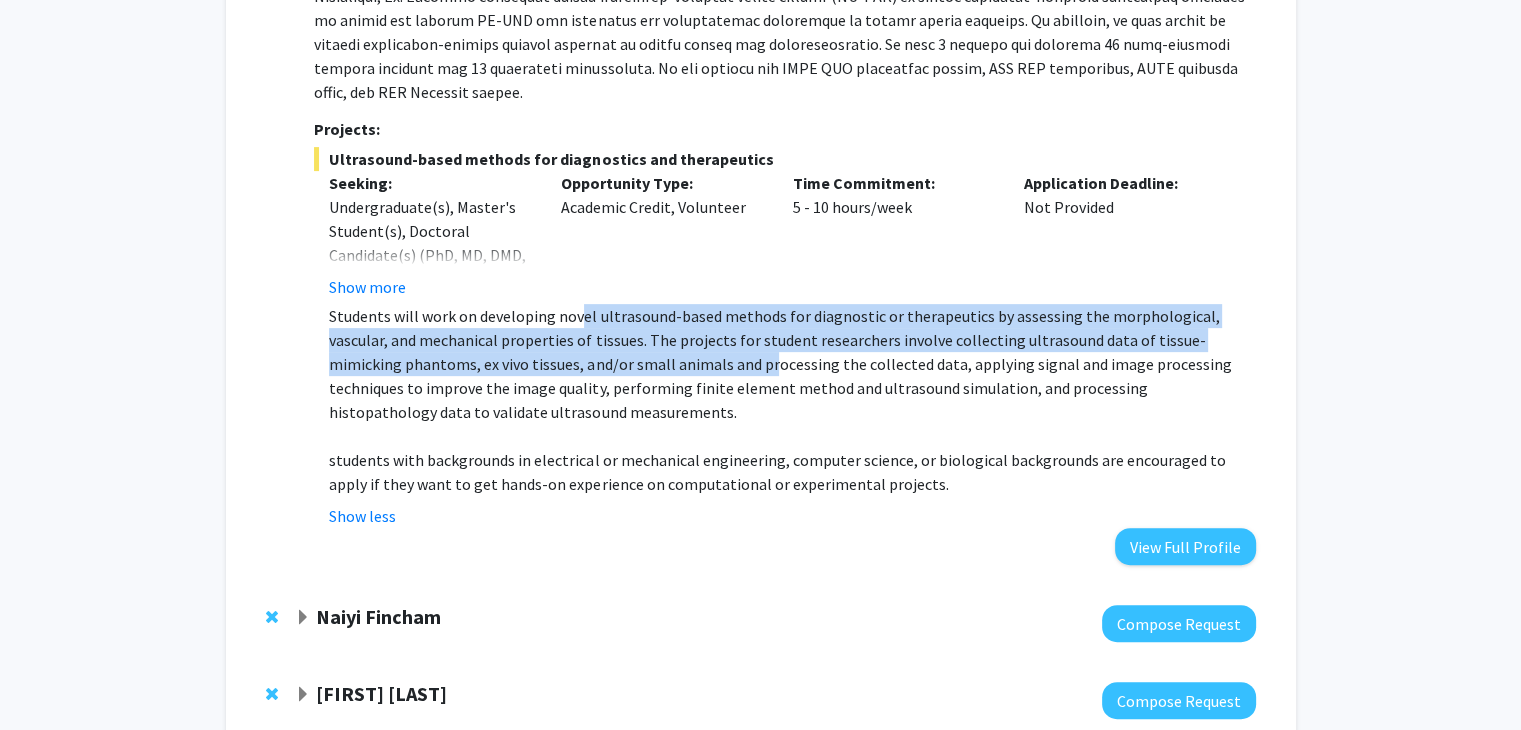 drag, startPoint x: 582, startPoint y: 298, endPoint x: 692, endPoint y: 341, distance: 118.10589 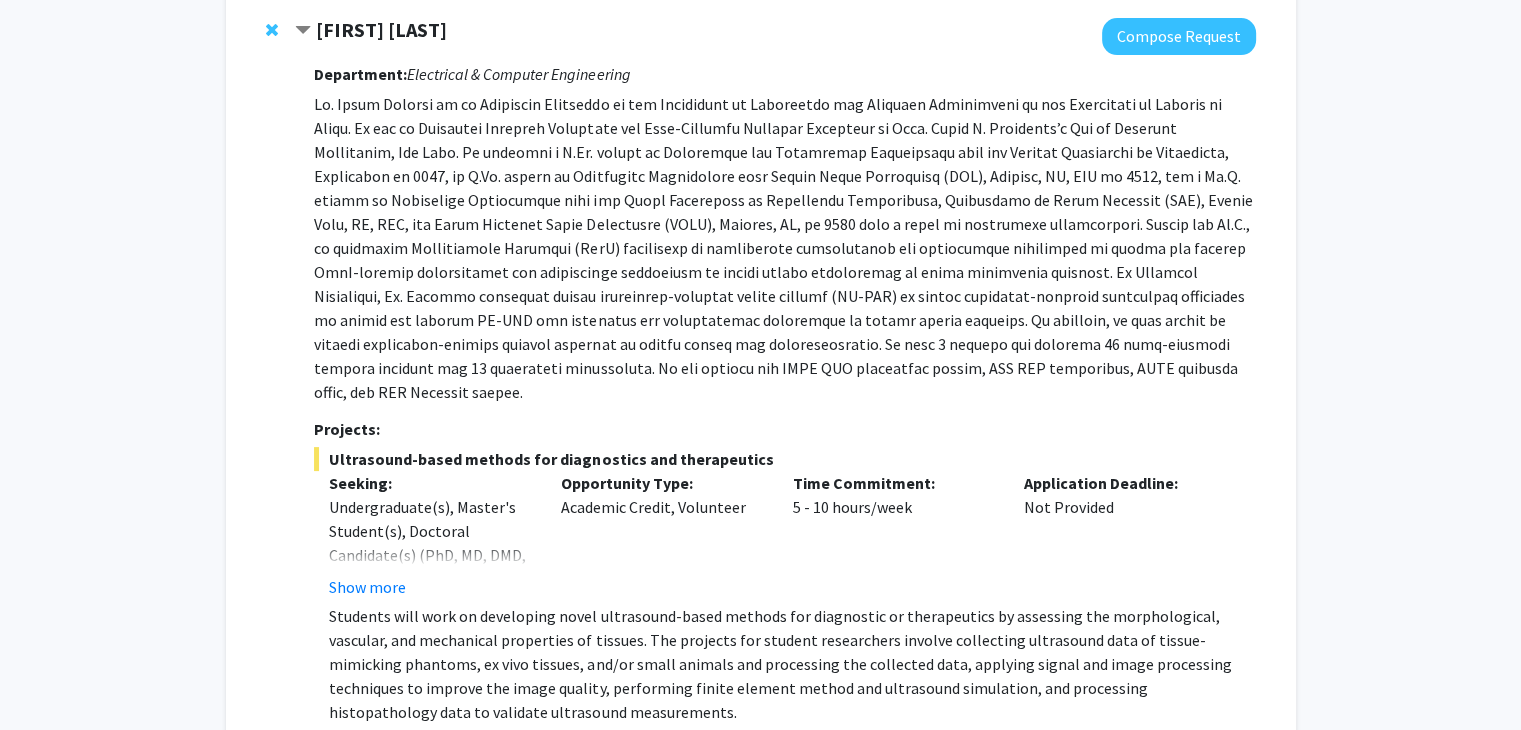 scroll, scrollTop: 200, scrollLeft: 0, axis: vertical 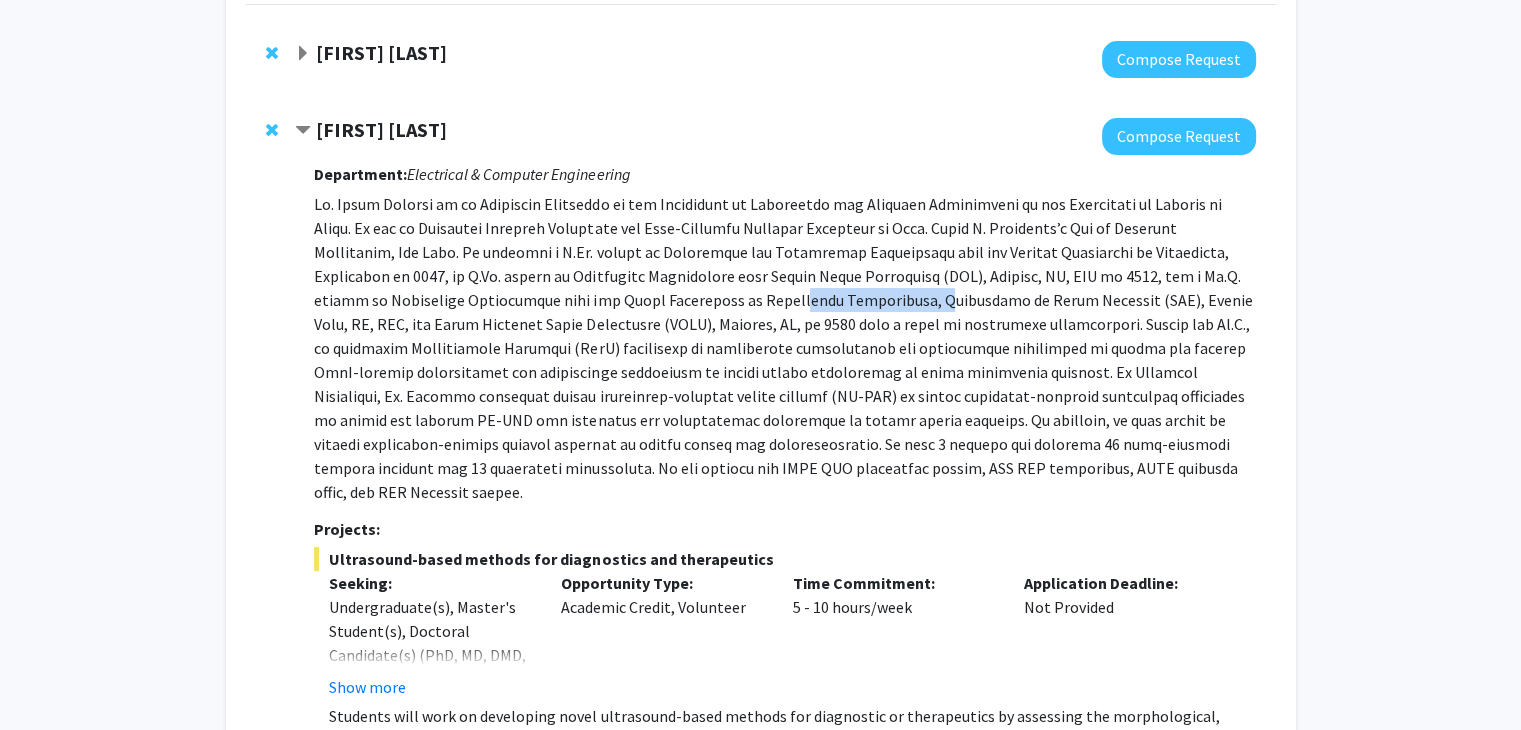 drag, startPoint x: 650, startPoint y: 295, endPoint x: 771, endPoint y: 293, distance: 121.016525 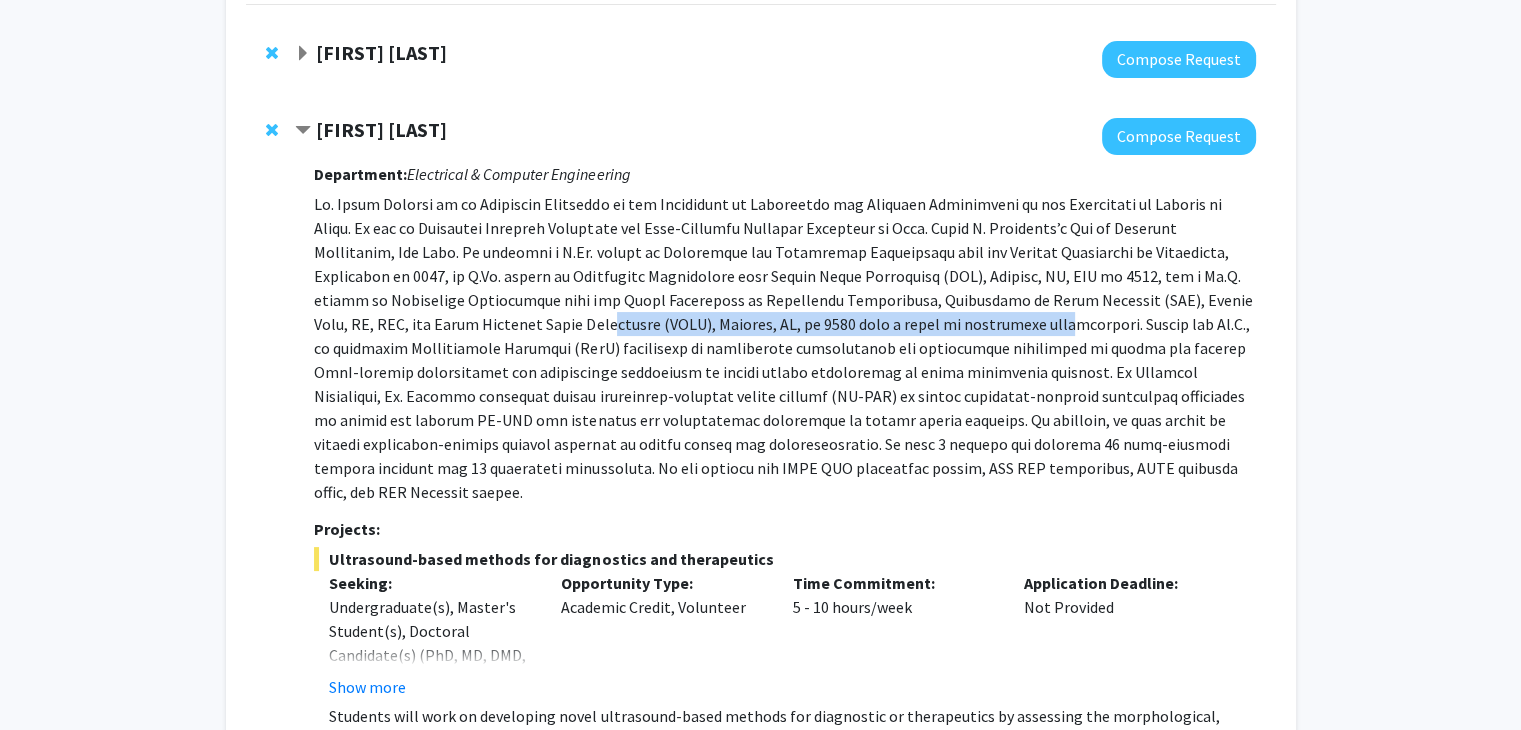 drag, startPoint x: 442, startPoint y: 313, endPoint x: 863, endPoint y: 324, distance: 421.14368 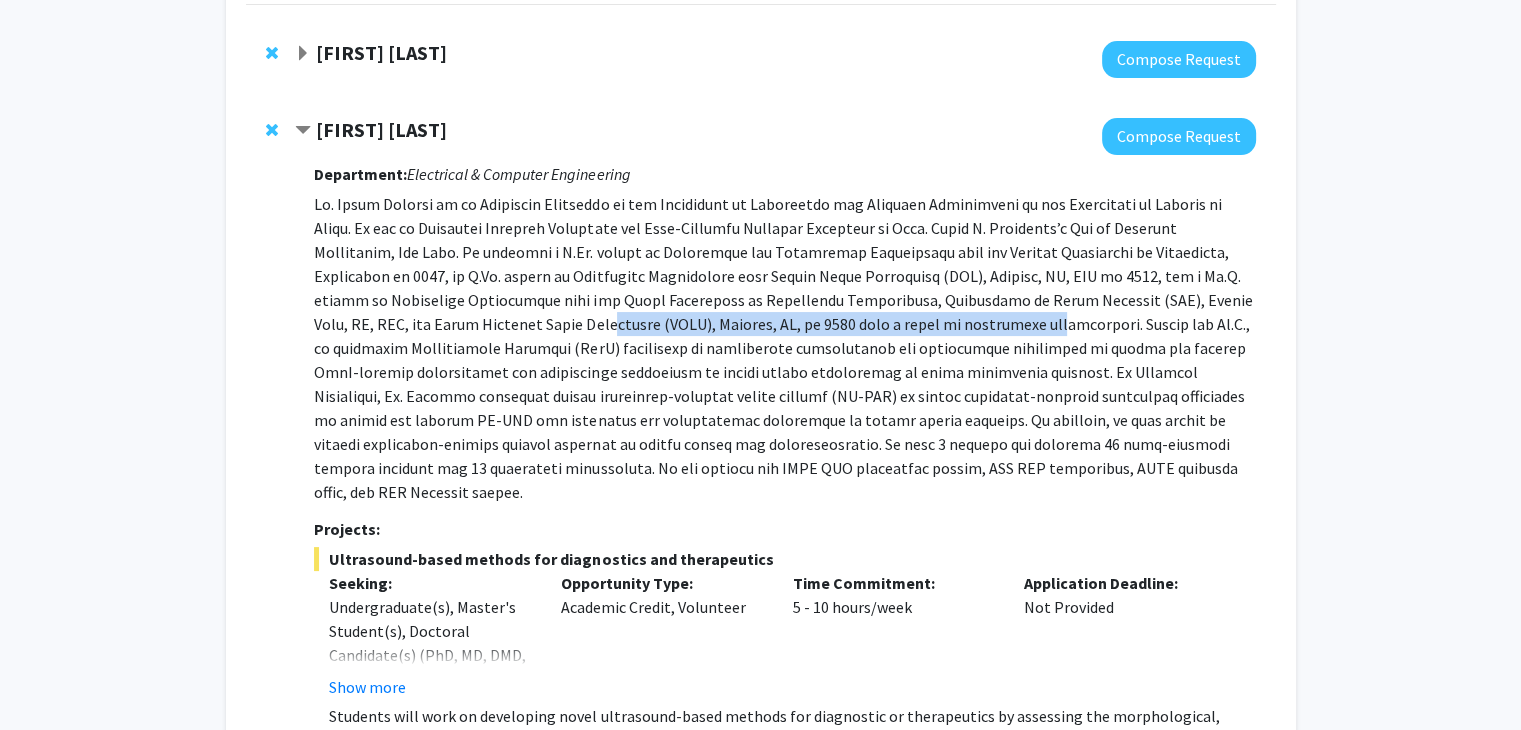 click at bounding box center [784, 348] 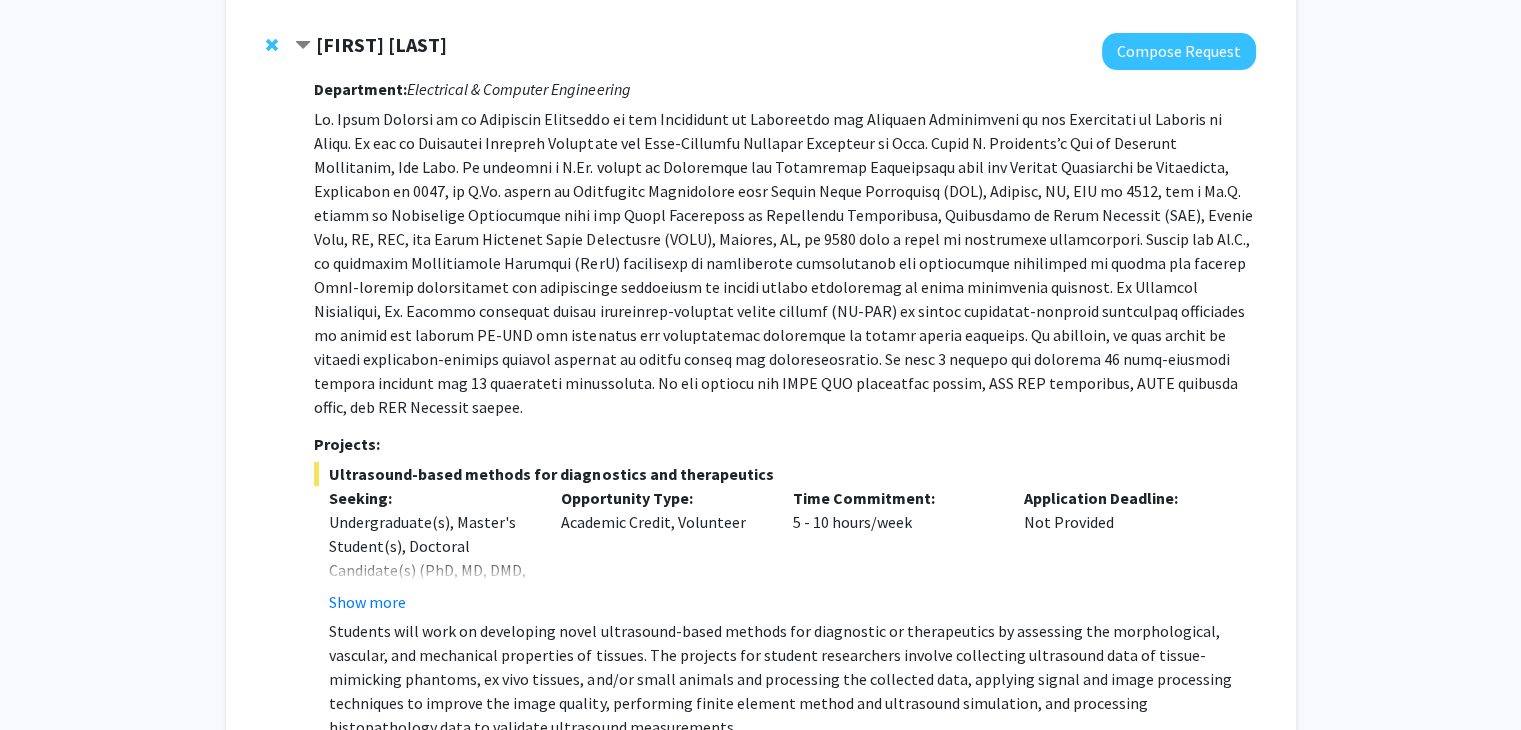 scroll, scrollTop: 300, scrollLeft: 0, axis: vertical 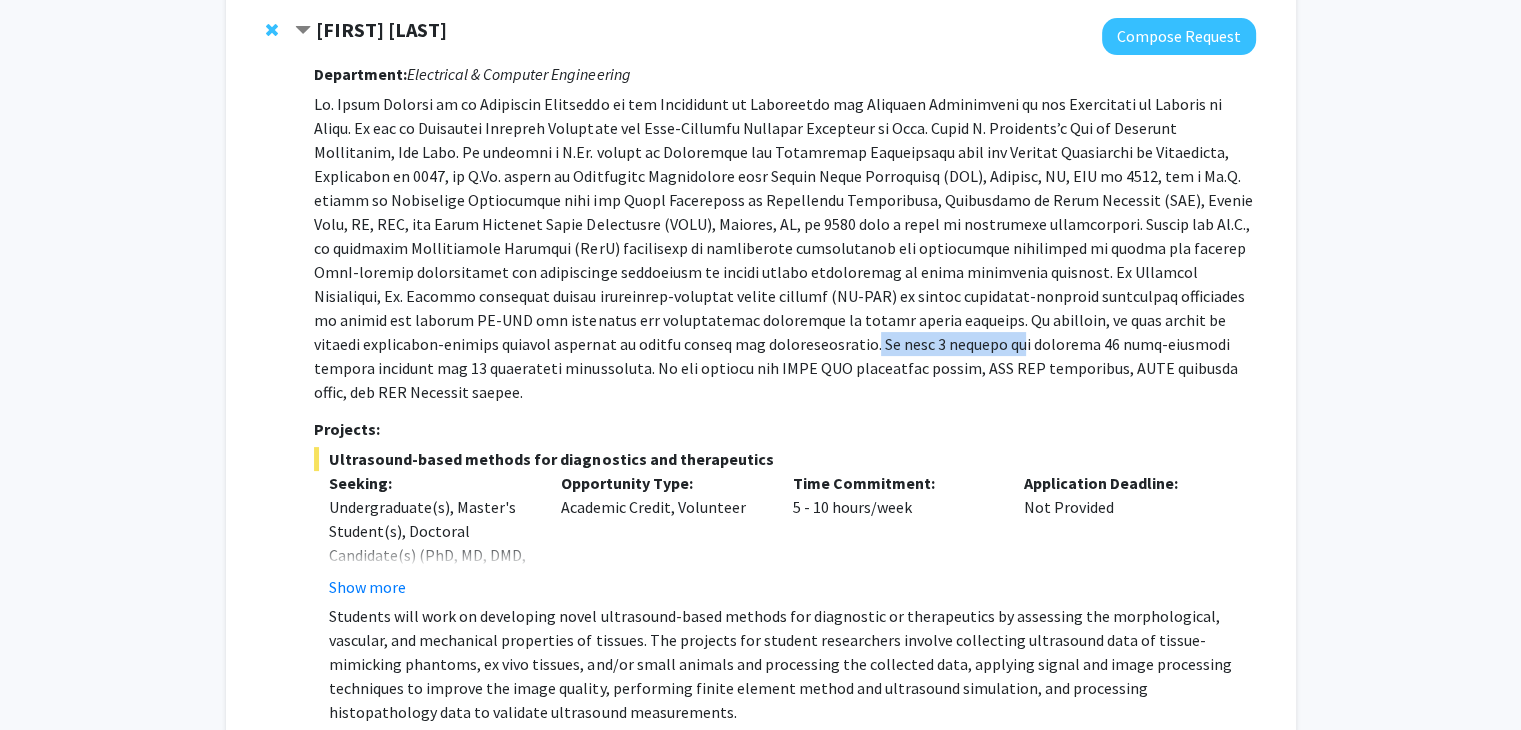 drag, startPoint x: 562, startPoint y: 345, endPoint x: 704, endPoint y: 345, distance: 142 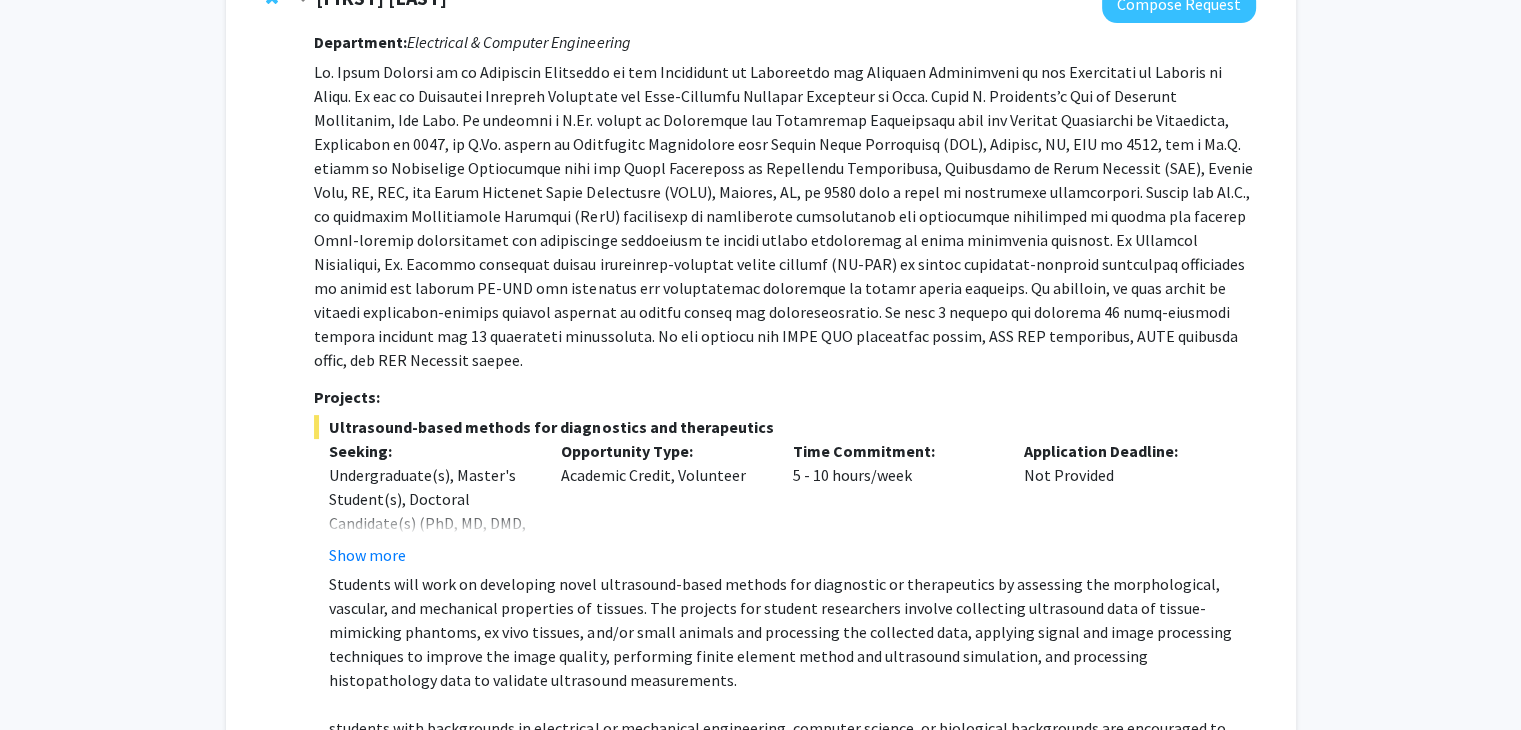 scroll, scrollTop: 400, scrollLeft: 0, axis: vertical 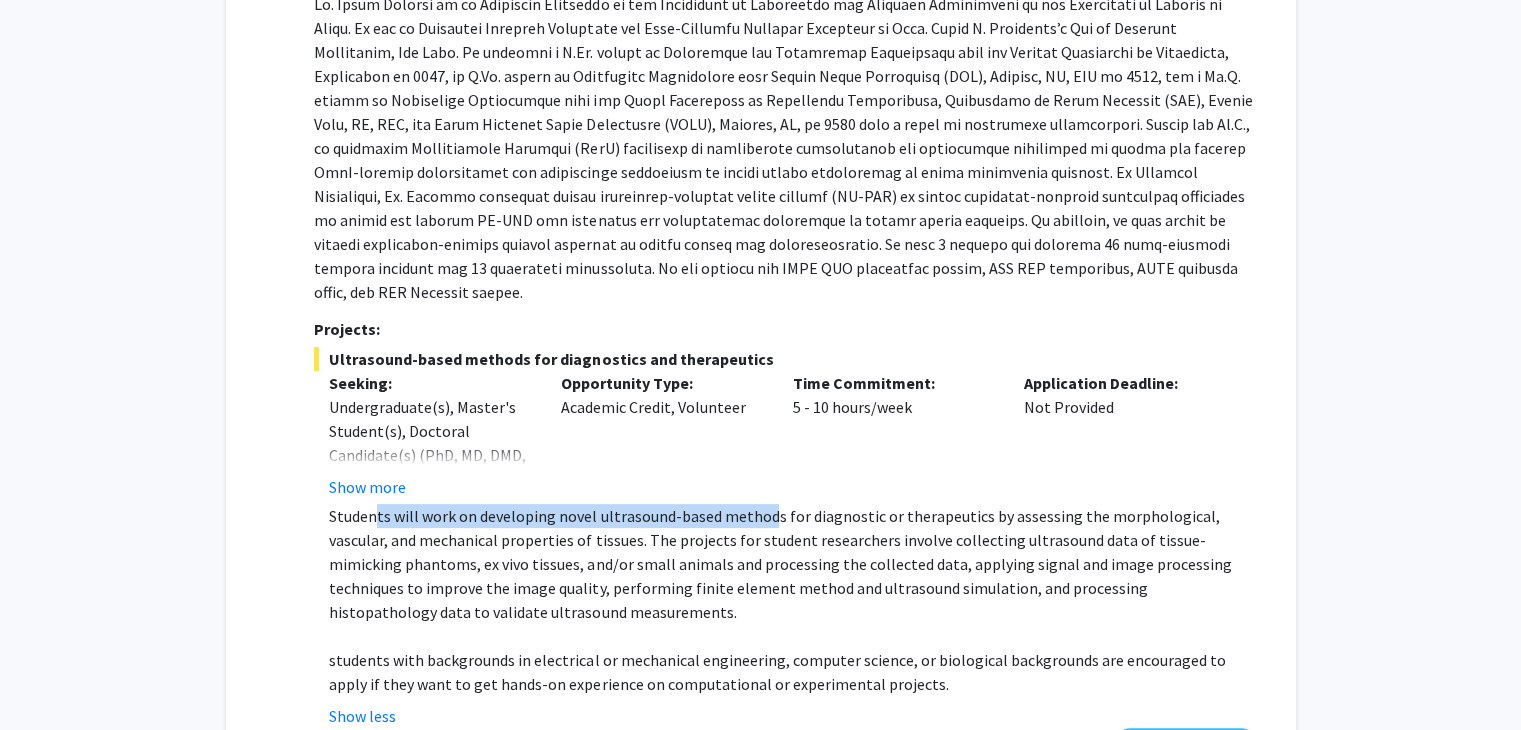 drag, startPoint x: 432, startPoint y: 497, endPoint x: 771, endPoint y: 501, distance: 339.0236 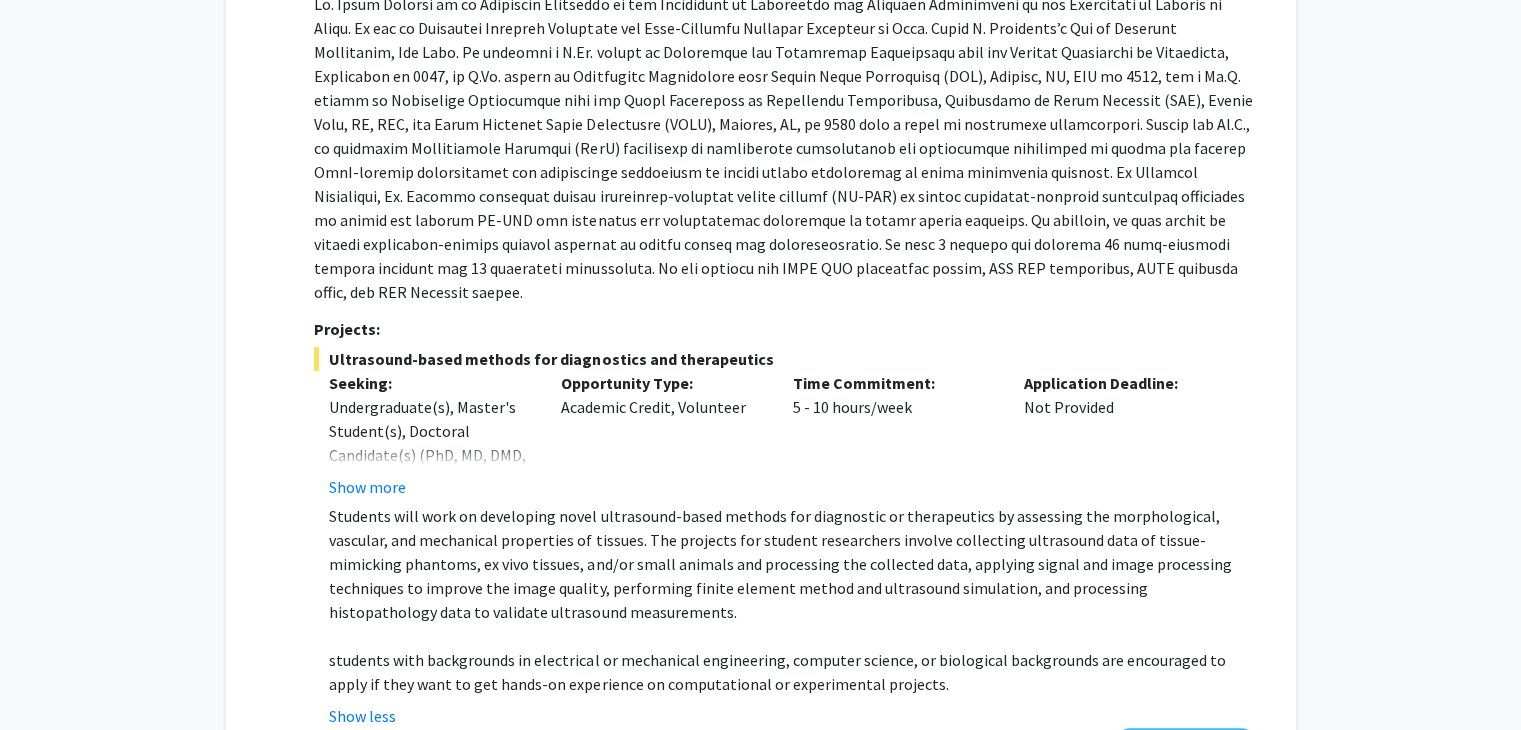 click on "Students will work on developing novel ultrasound-based methods for diagnostic or therapeutics by assessing the morphological, vascular, and mechanical properties of tissues. The projects for student researchers involve collecting ultrasound data of tissue-mimicking phantoms, ex vivo tissues, and/or small animals and processing the collected data, applying signal and image processing techniques to improve the image quality, performing finite element method and ultrasound simulation, and processing histopathology data to validate ultrasound measurements." at bounding box center [792, 564] 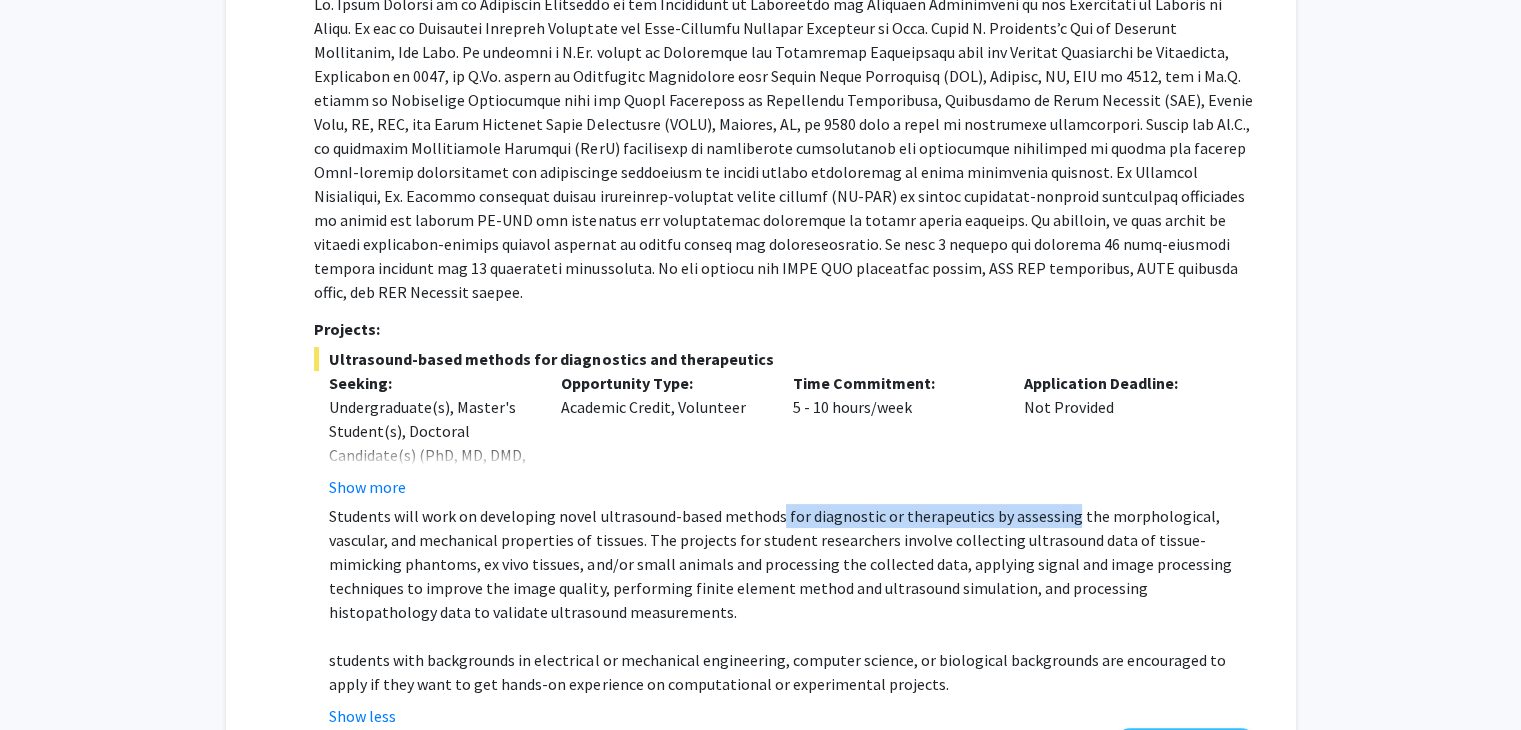 drag, startPoint x: 775, startPoint y: 497, endPoint x: 1010, endPoint y: 503, distance: 235.07658 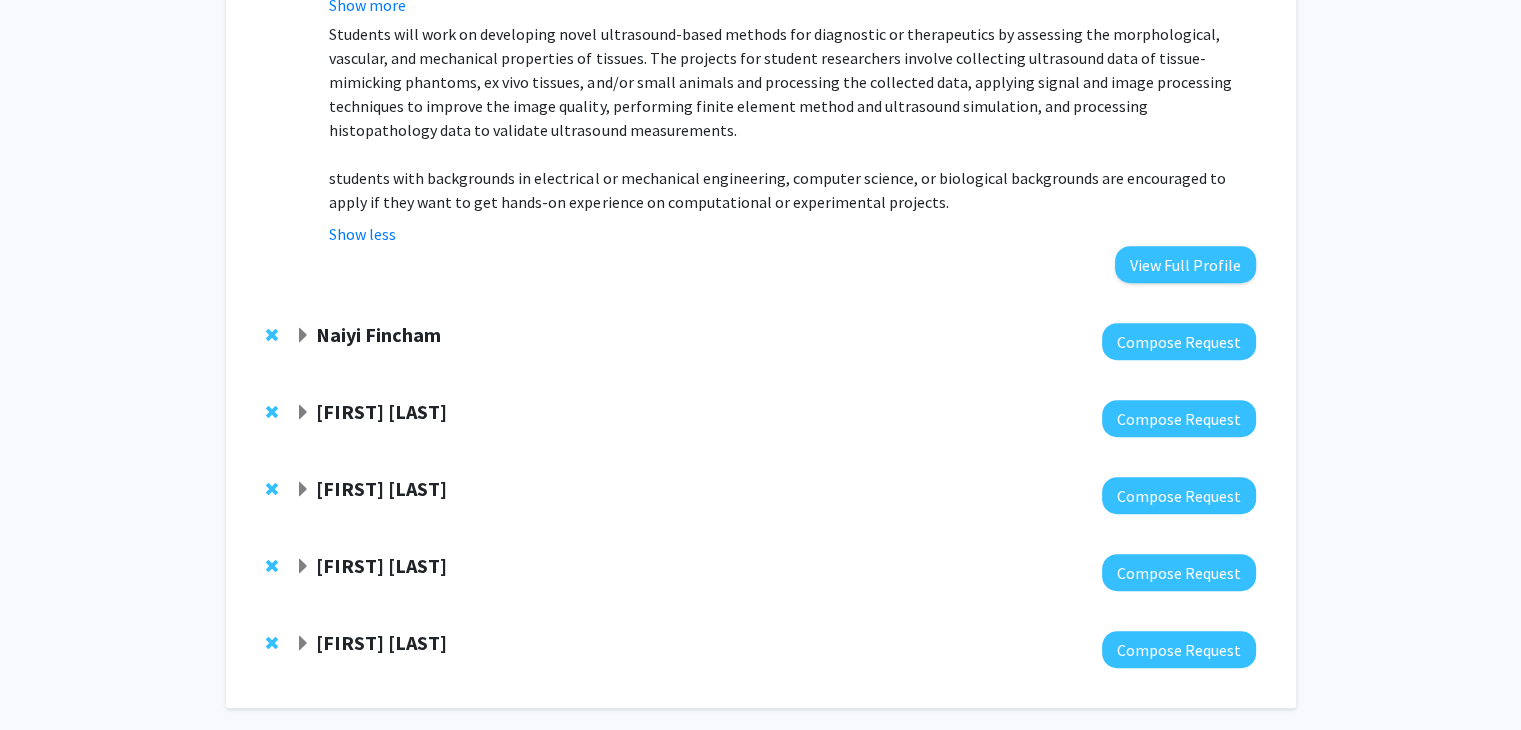 scroll, scrollTop: 941, scrollLeft: 0, axis: vertical 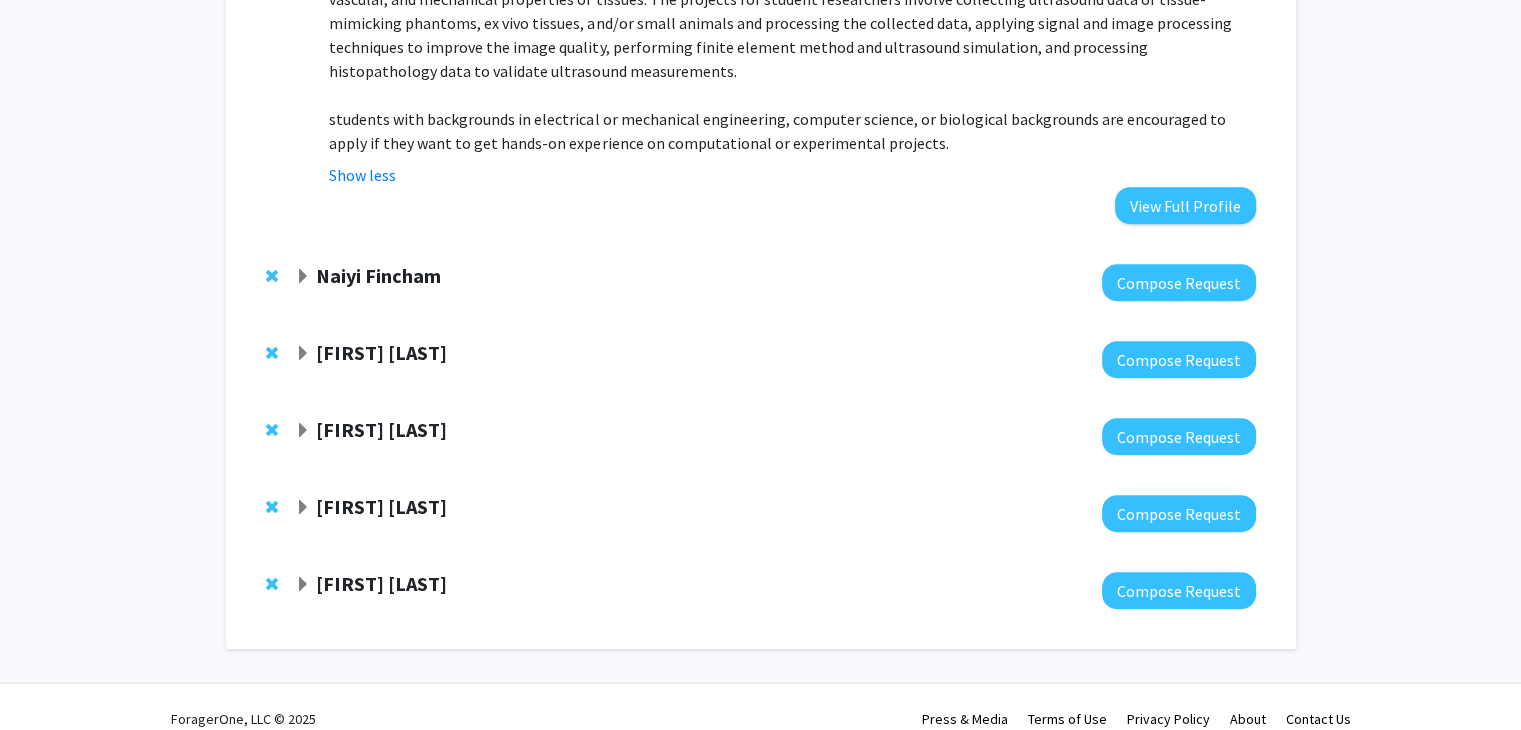 click 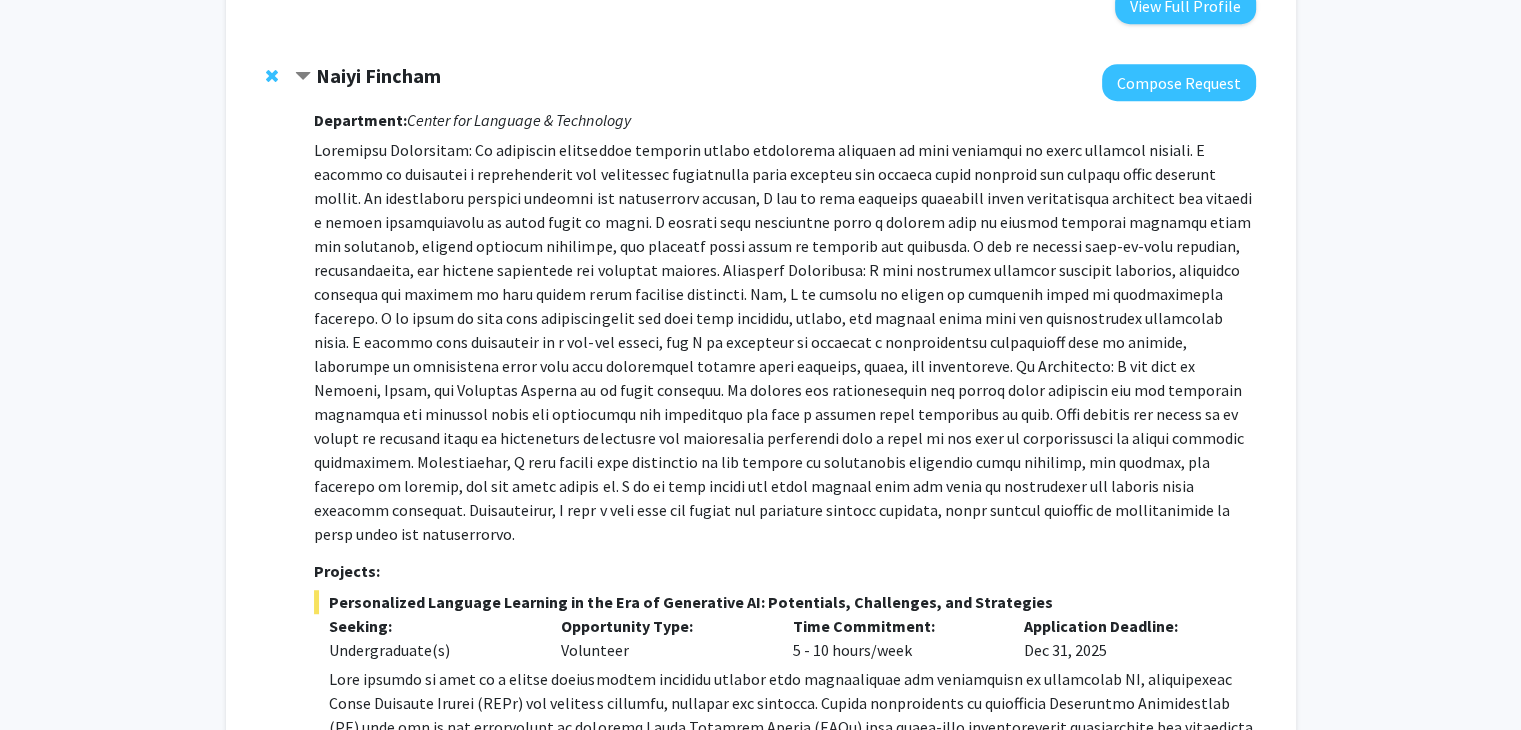 scroll, scrollTop: 1241, scrollLeft: 0, axis: vertical 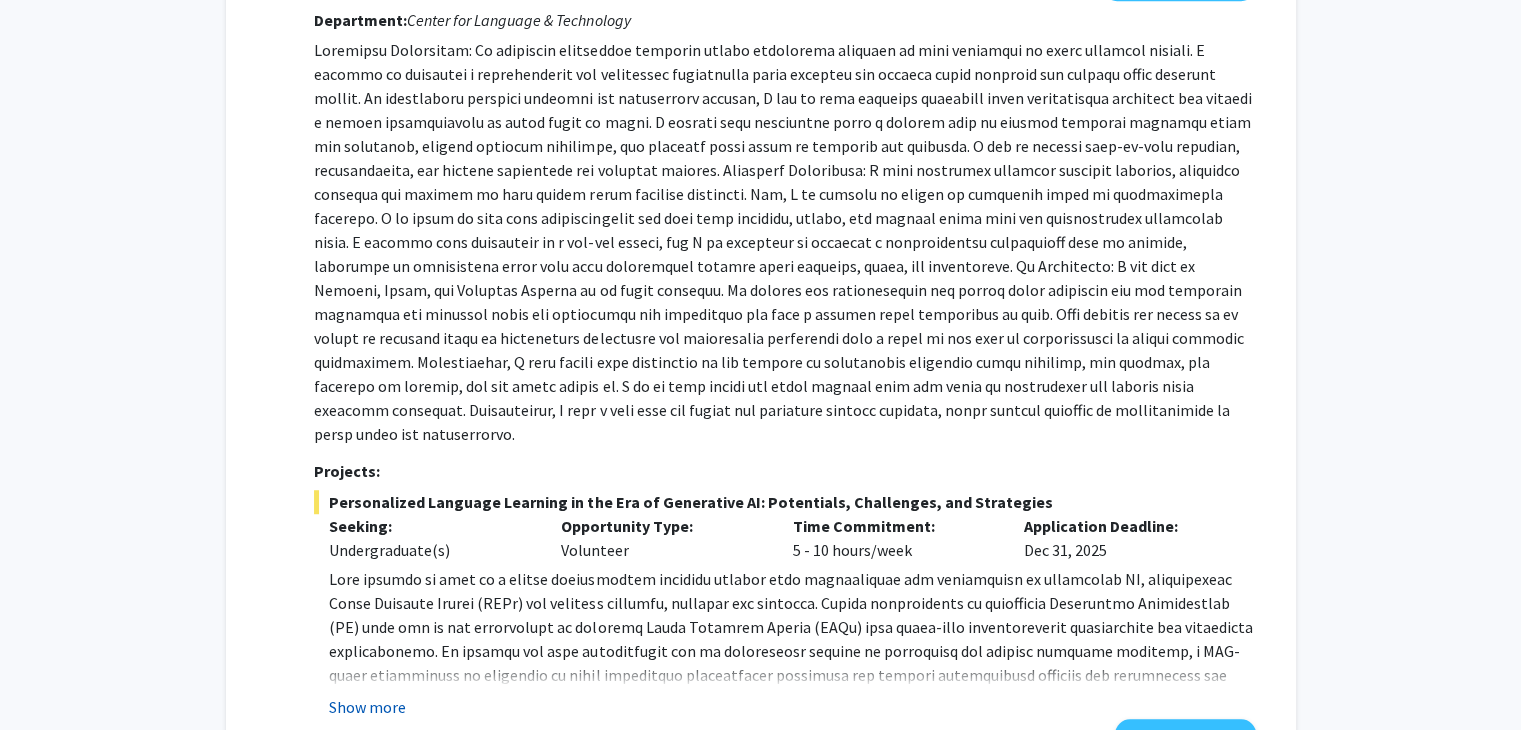 click on "Show more" at bounding box center (367, 707) 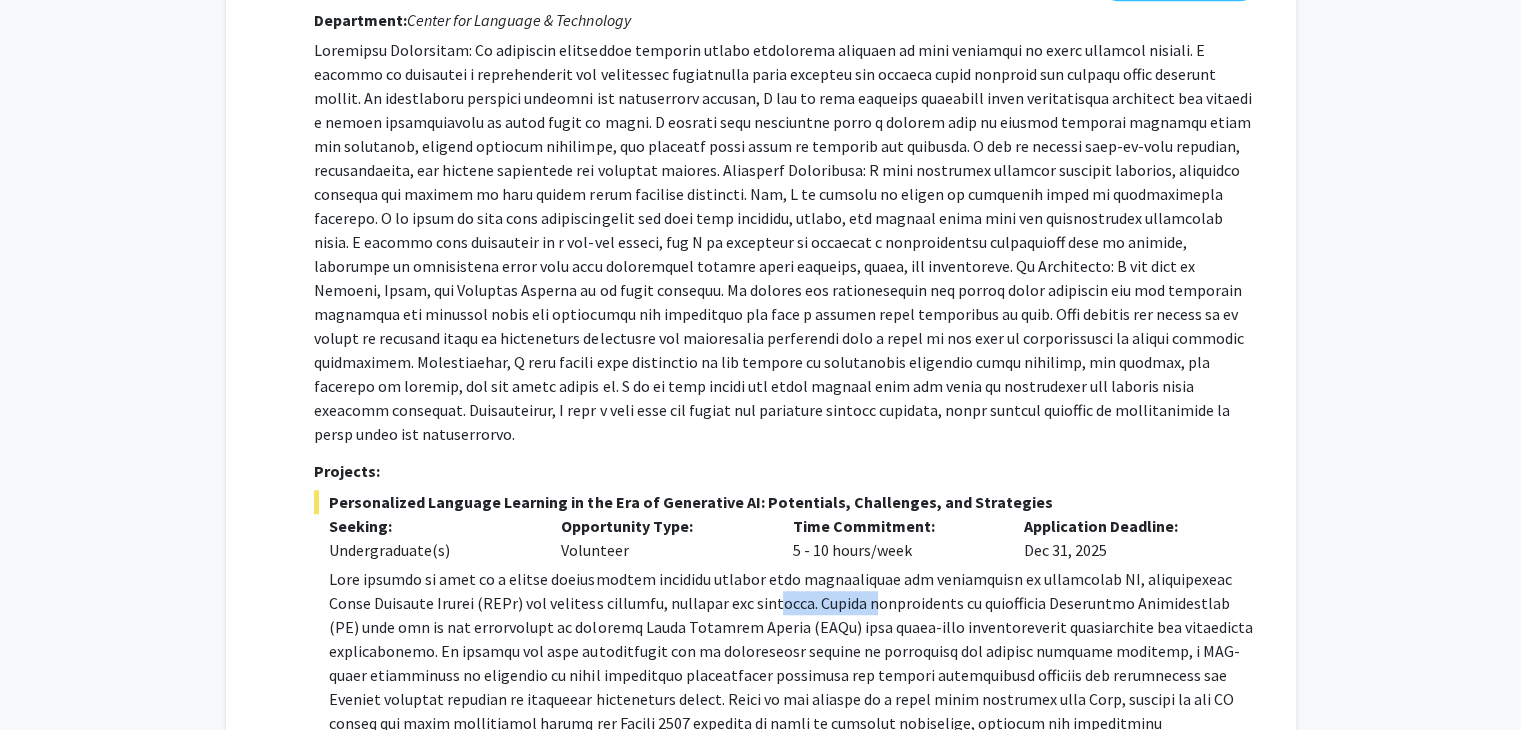 drag, startPoint x: 698, startPoint y: 553, endPoint x: 790, endPoint y: 561, distance: 92.34717 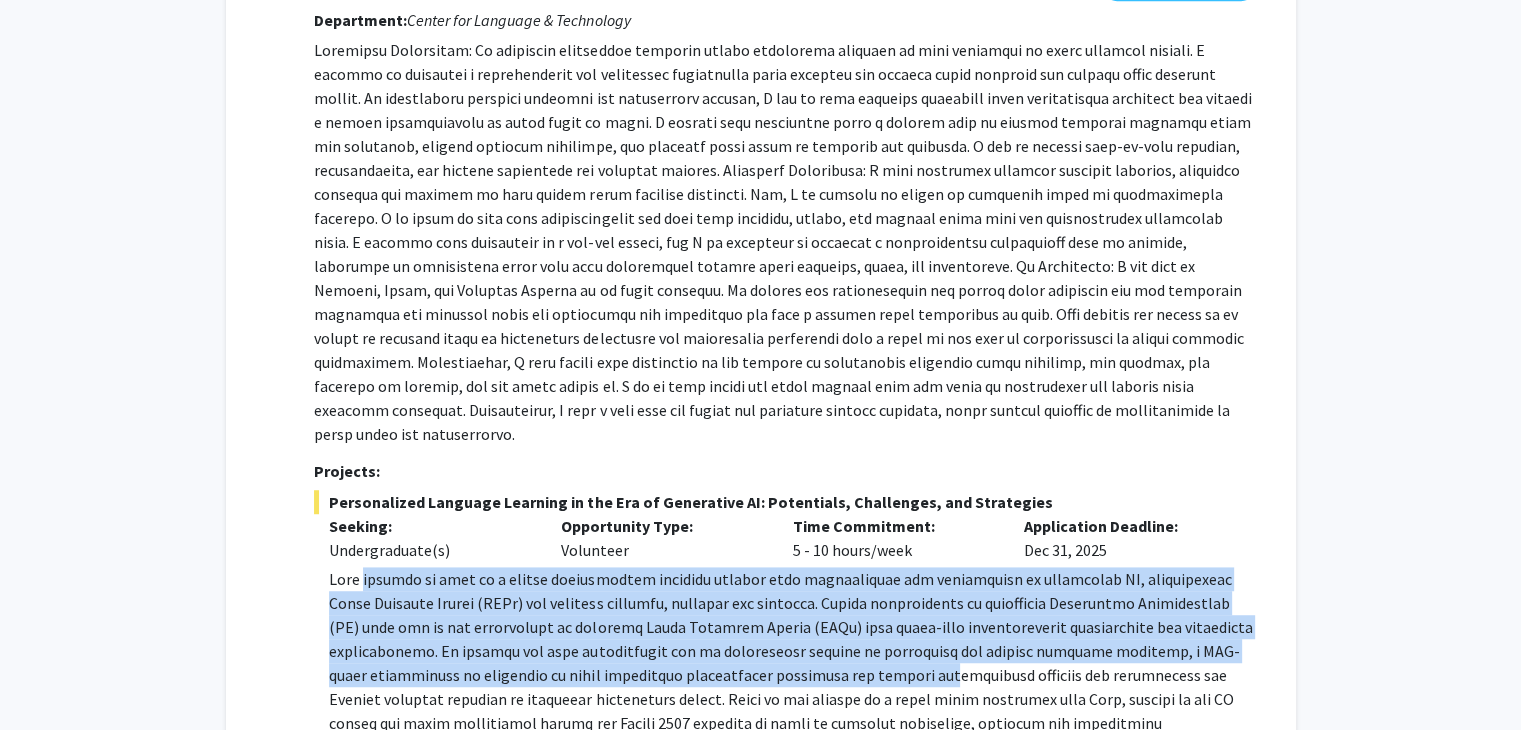 drag, startPoint x: 369, startPoint y: 524, endPoint x: 721, endPoint y: 616, distance: 363.82413 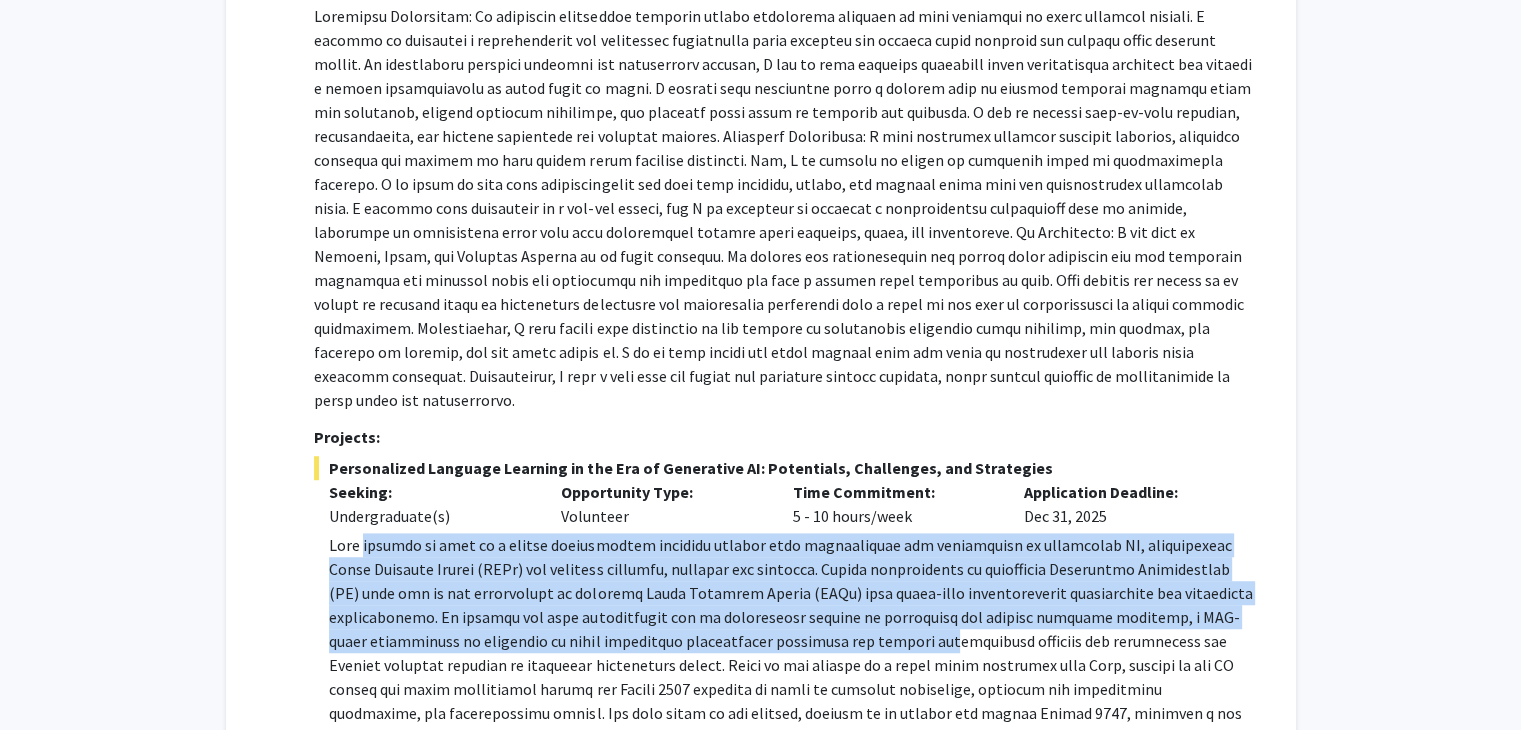 scroll, scrollTop: 1341, scrollLeft: 0, axis: vertical 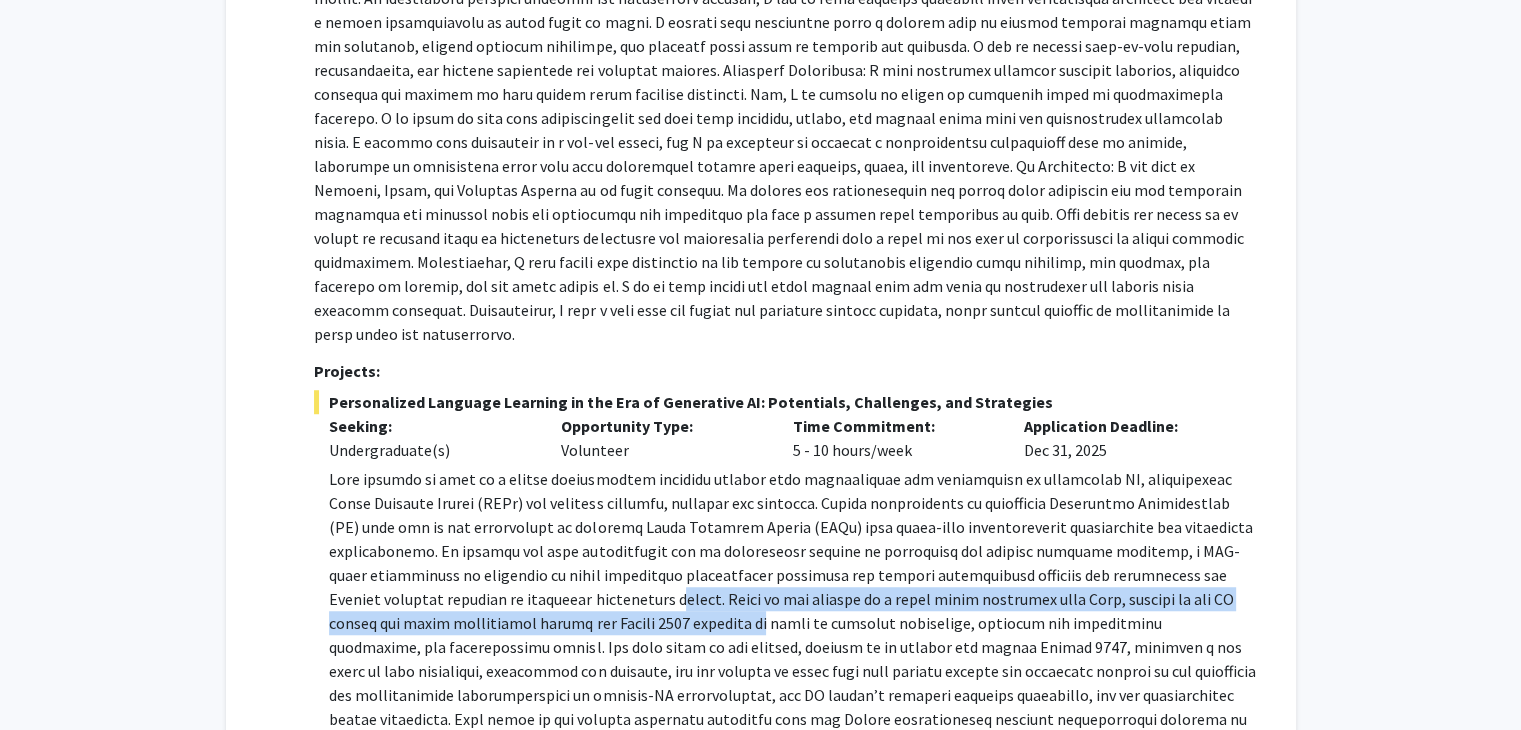 drag, startPoint x: 410, startPoint y: 557, endPoint x: 489, endPoint y: 571, distance: 80.23092 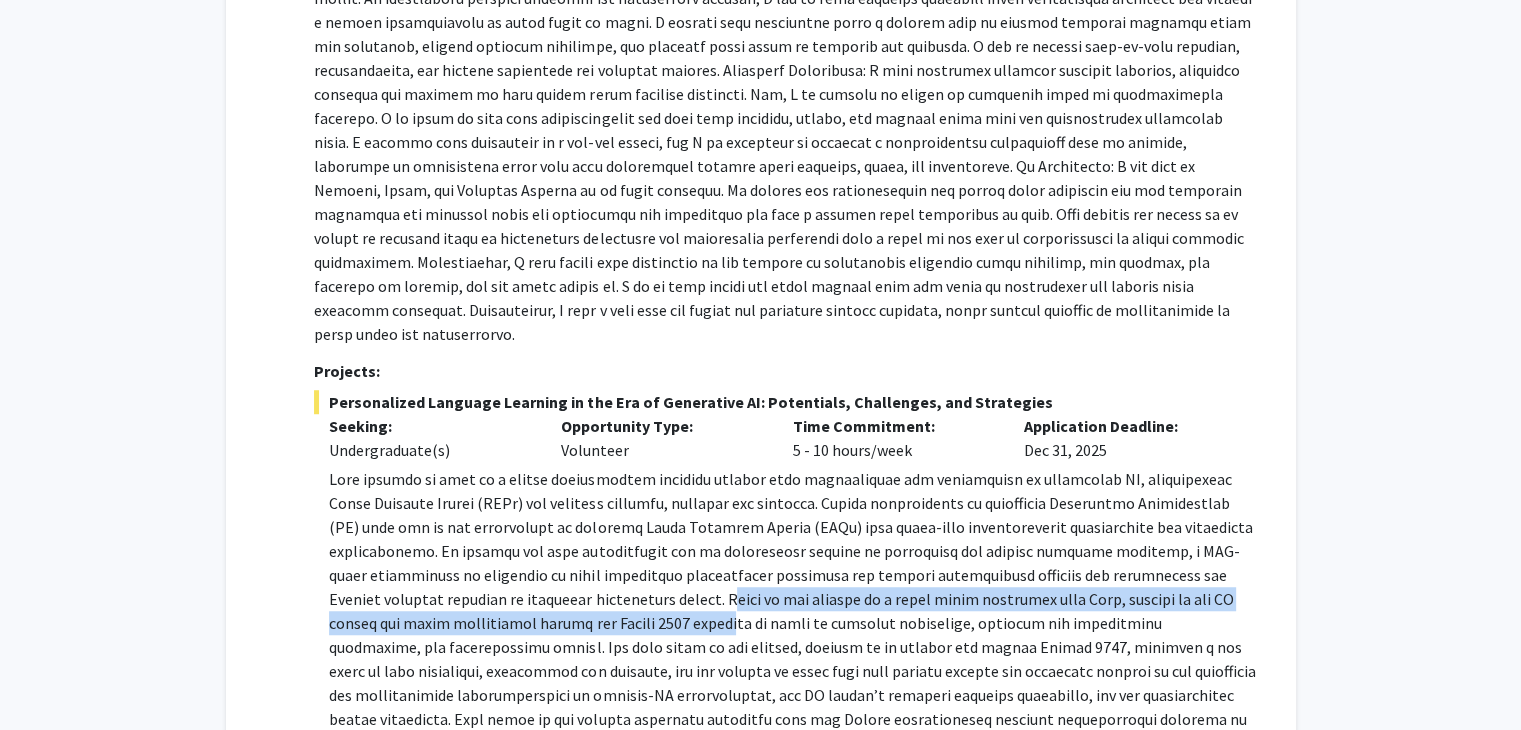 drag, startPoint x: 460, startPoint y: 549, endPoint x: 461, endPoint y: 566, distance: 17.029387 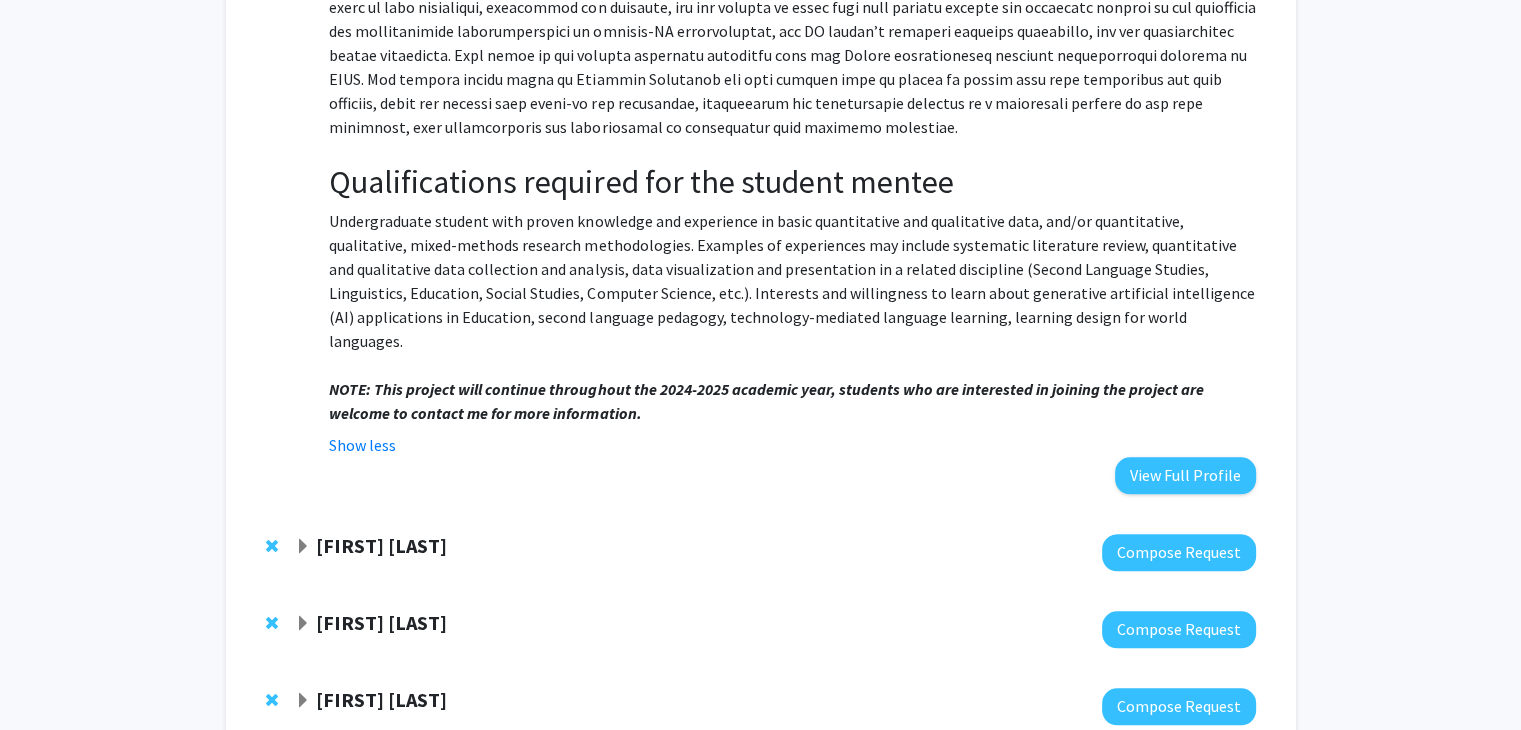 scroll, scrollTop: 2041, scrollLeft: 0, axis: vertical 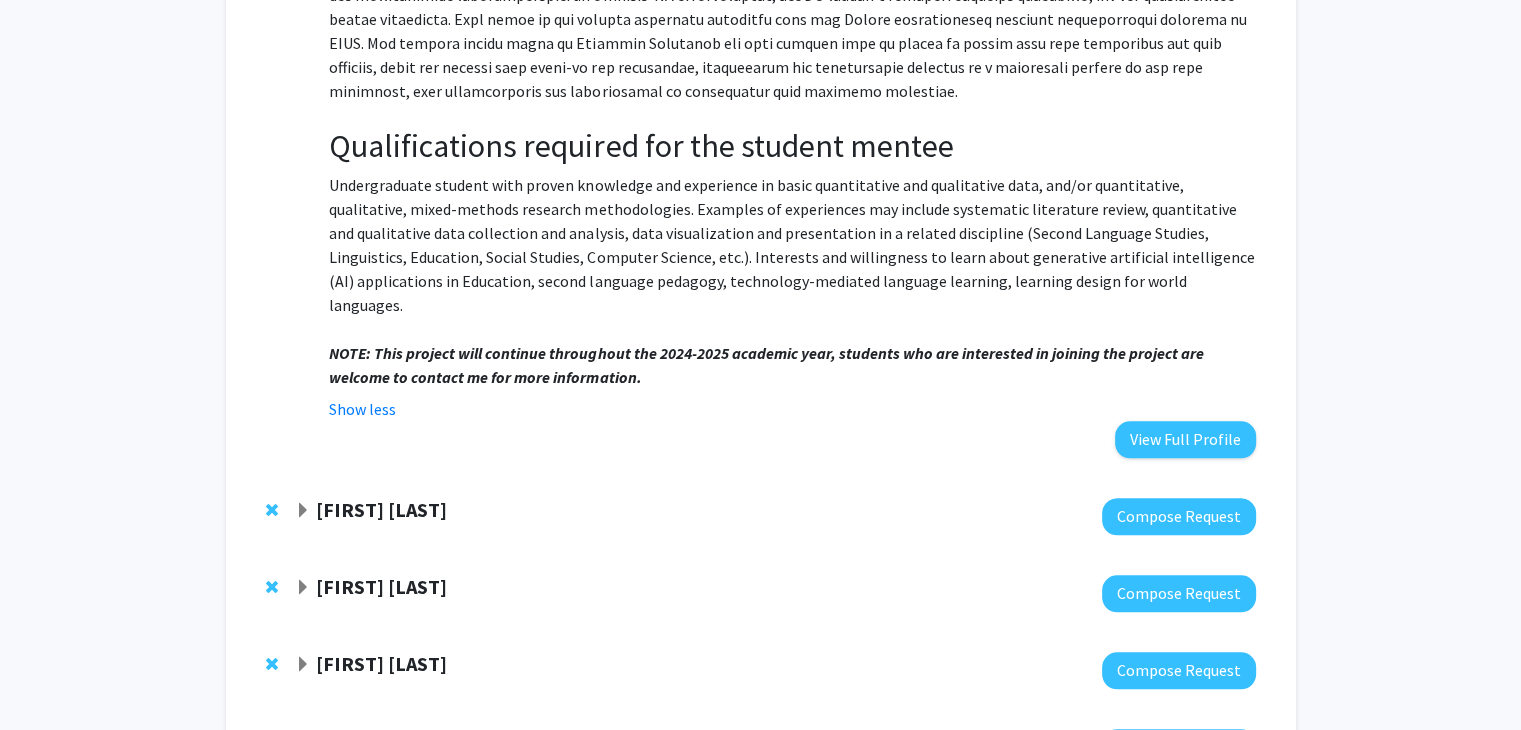 click on "[FIRST] [LAST]" 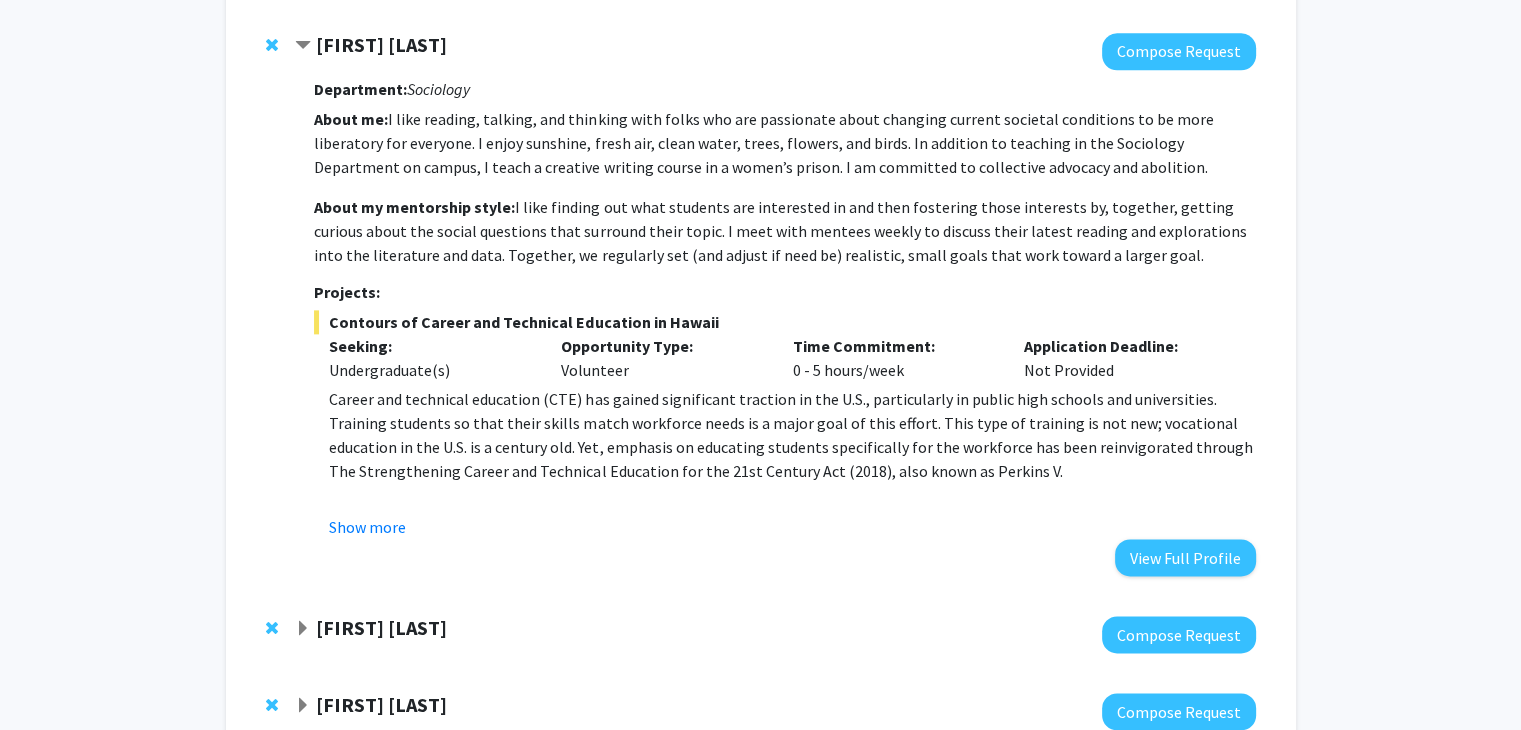 scroll, scrollTop: 2541, scrollLeft: 0, axis: vertical 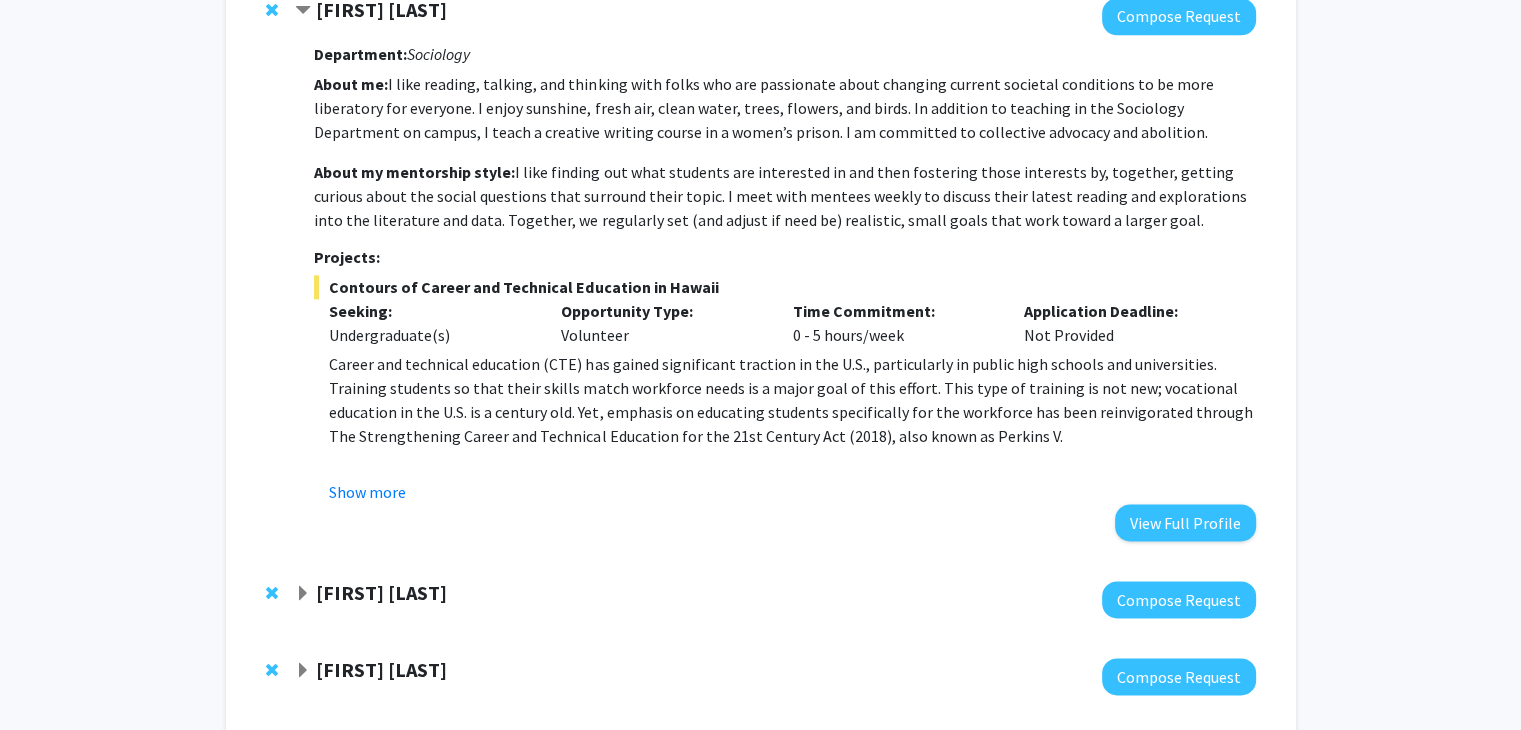 click on "[FIRST] [LAST]" 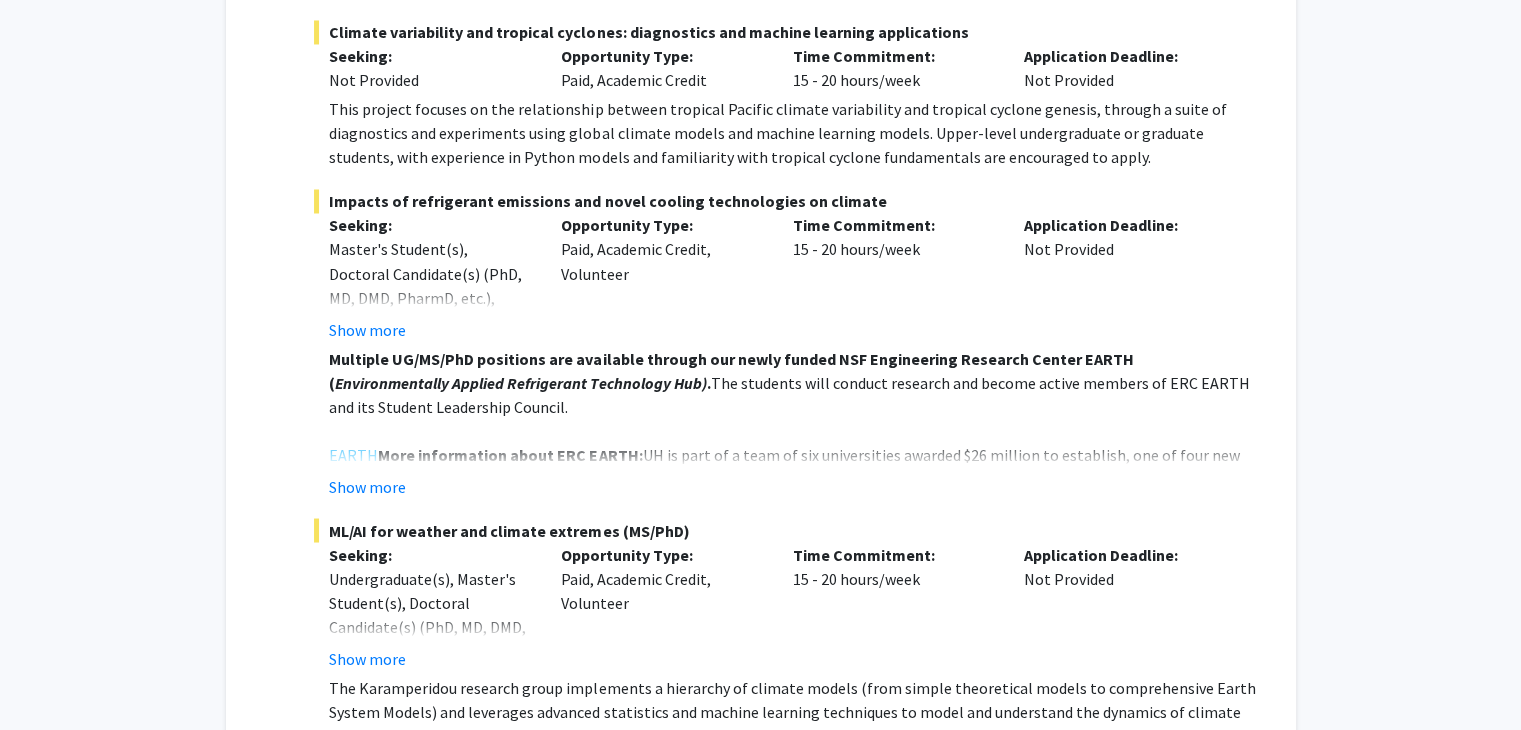 scroll, scrollTop: 3741, scrollLeft: 0, axis: vertical 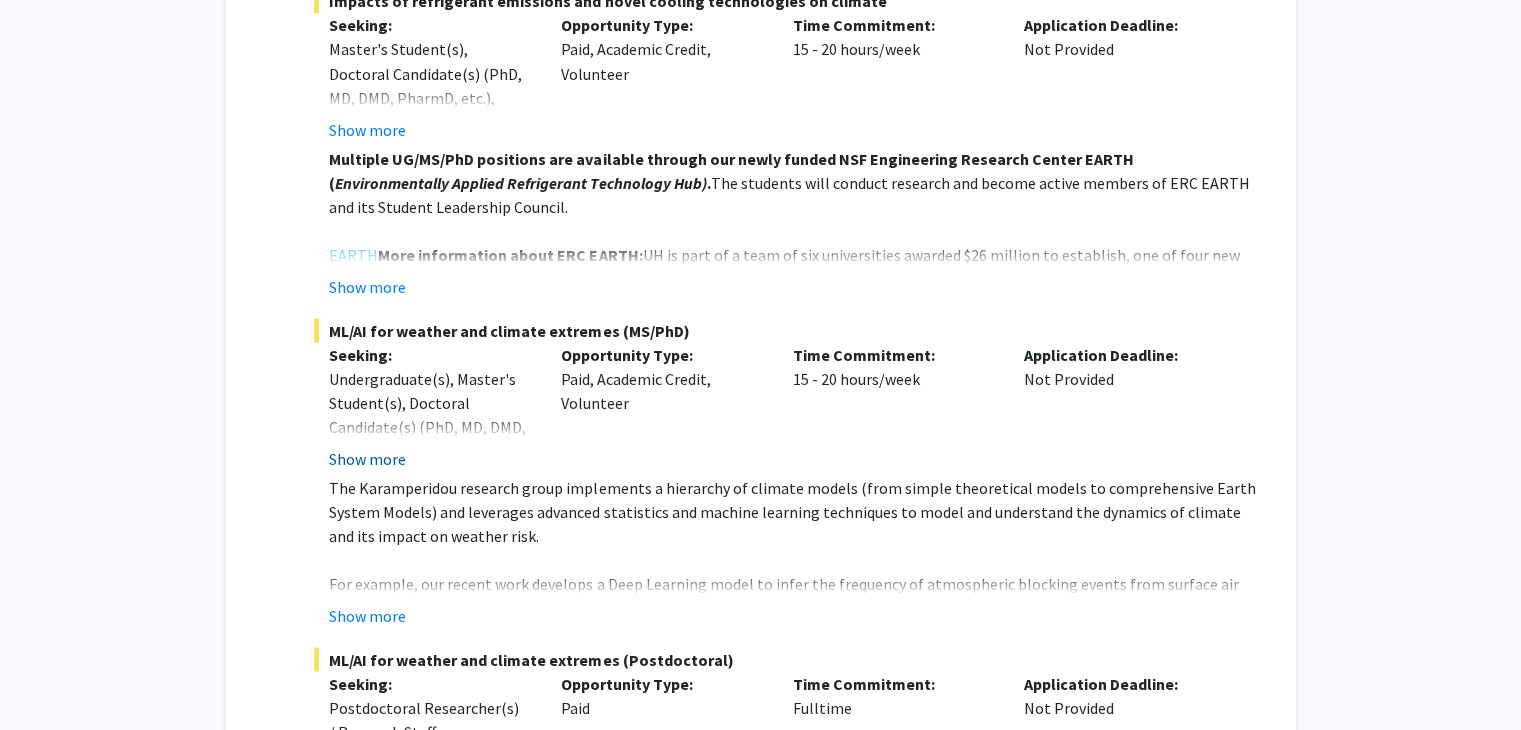 click on "Show more" at bounding box center [367, 458] 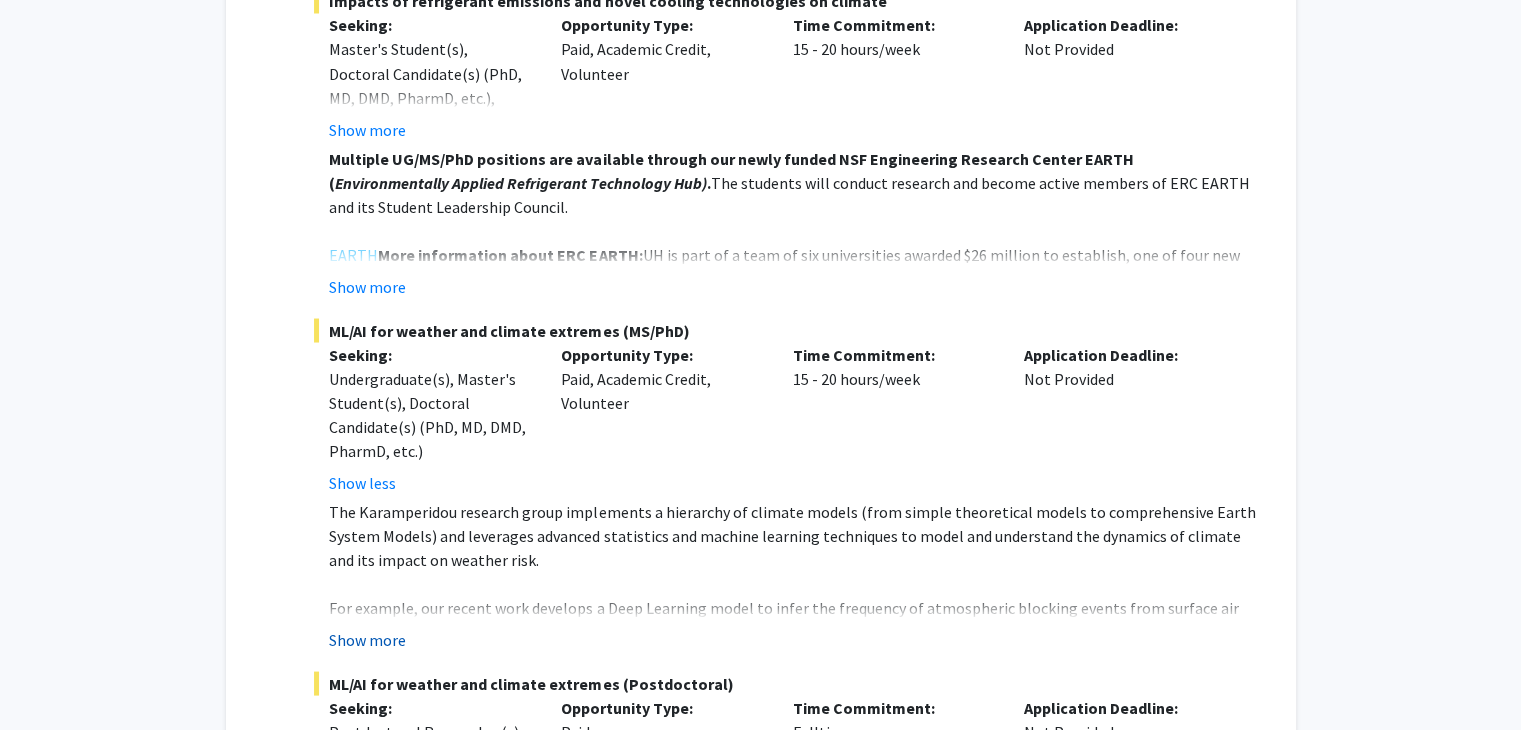 click on "Show more" at bounding box center (367, 639) 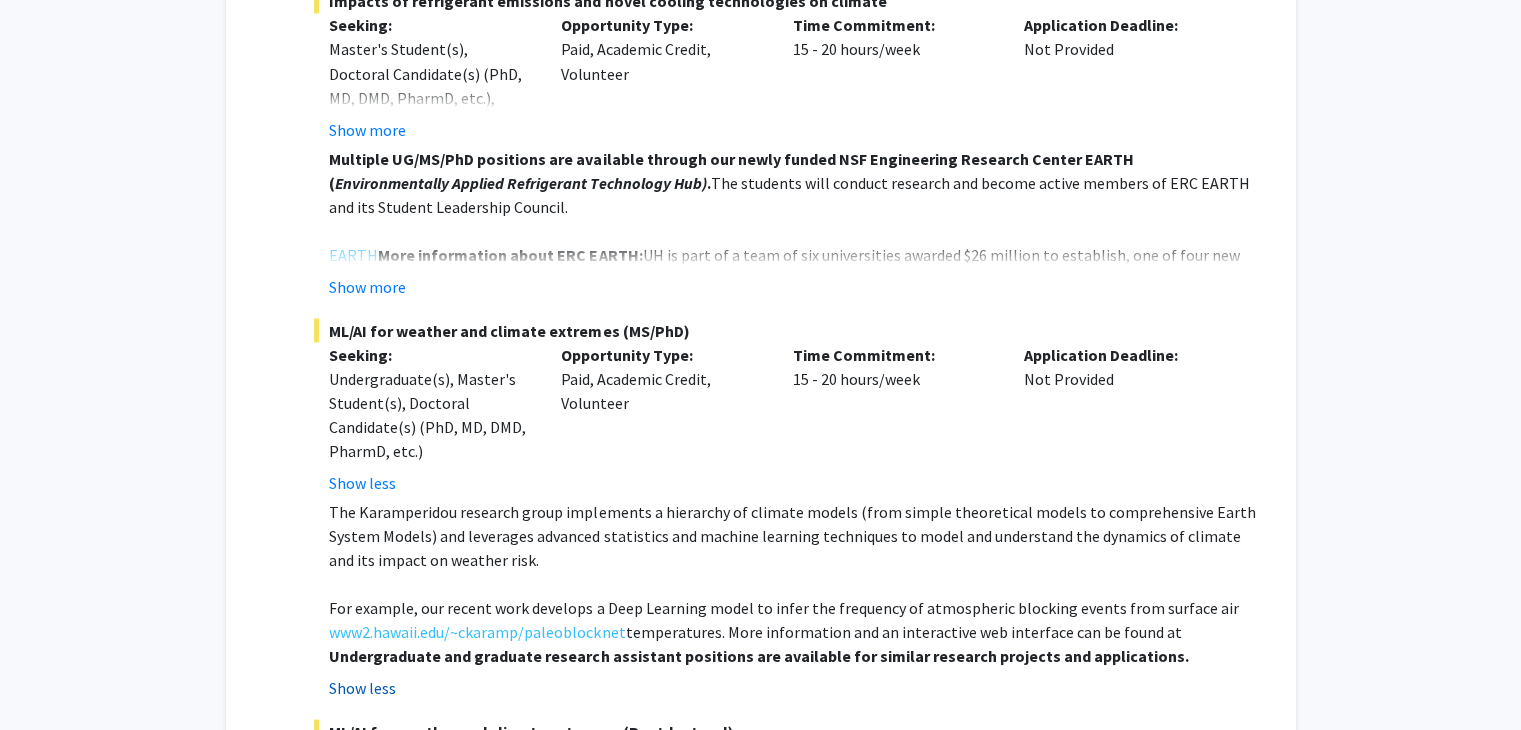 click on "Show less" at bounding box center [362, 687] 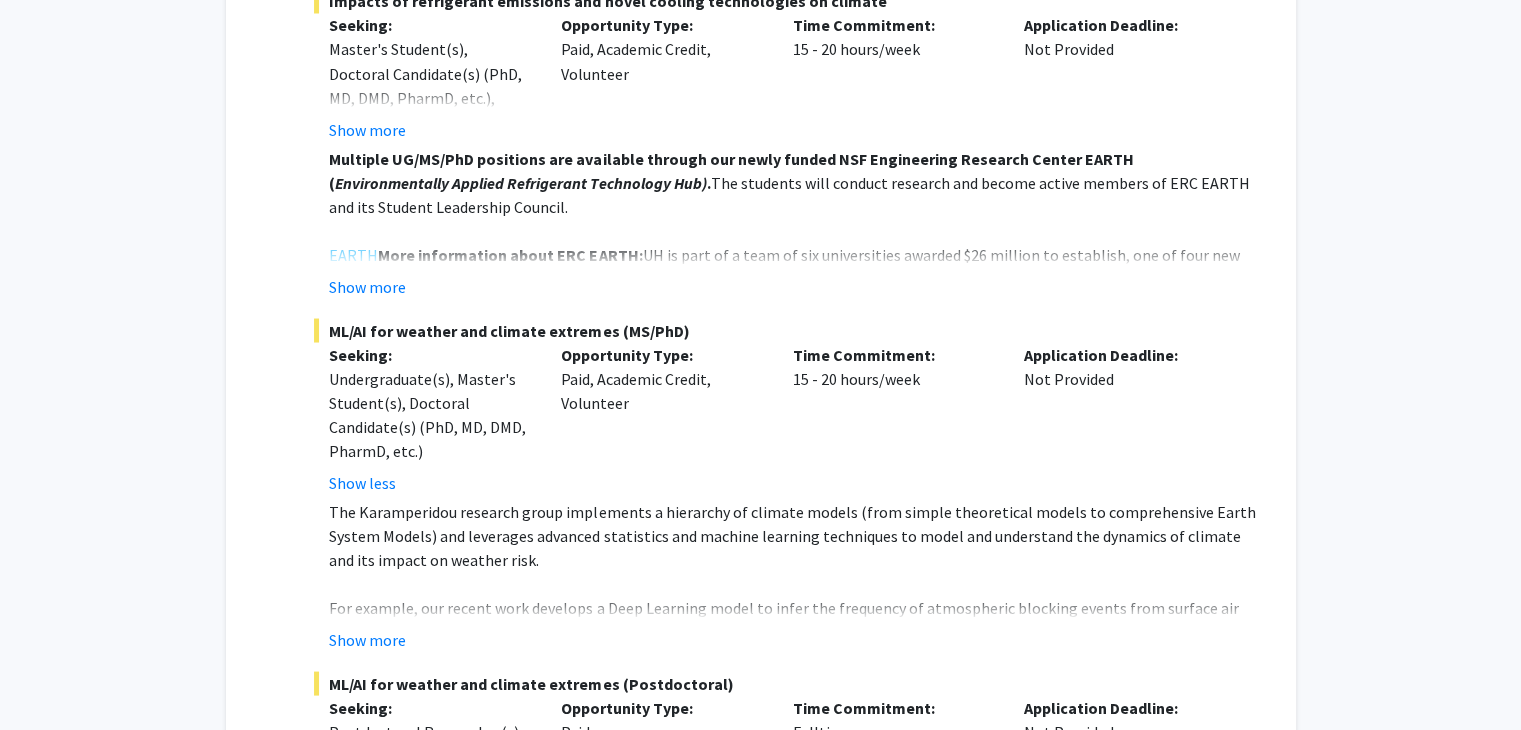 click on "Compiling a paleoclimate database for midlatitude atmospheric circulation  Seeking: Not Provided Opportunity Type:  Paid, Academic Credit  Time Commitment:  15 - 20 hours/week  Application Deadline:  Not Provided  In this project, the student will compile a database of paleoclimate data using python, and perform basic statistical analysis and visualization of geo-referenced data. The student will participate in research group meetings and will work with the advisor and graduate students to integrate their code/databases to existing research projects. The student will also work on a report on the database that they create, as well as detailed manuals for using the database in order to ensure continuity and reproducibility of research. This can be an undergraduate research project/thesis.  Show more  Climate variability and tropical cyclones: diagnostics and machine learning applications  Seeking: Not Provided Opportunity Type:  Paid, Academic Credit  Time Commitment:  15 - 20 hours/week  Application Deadline:" at bounding box center [784, 247] 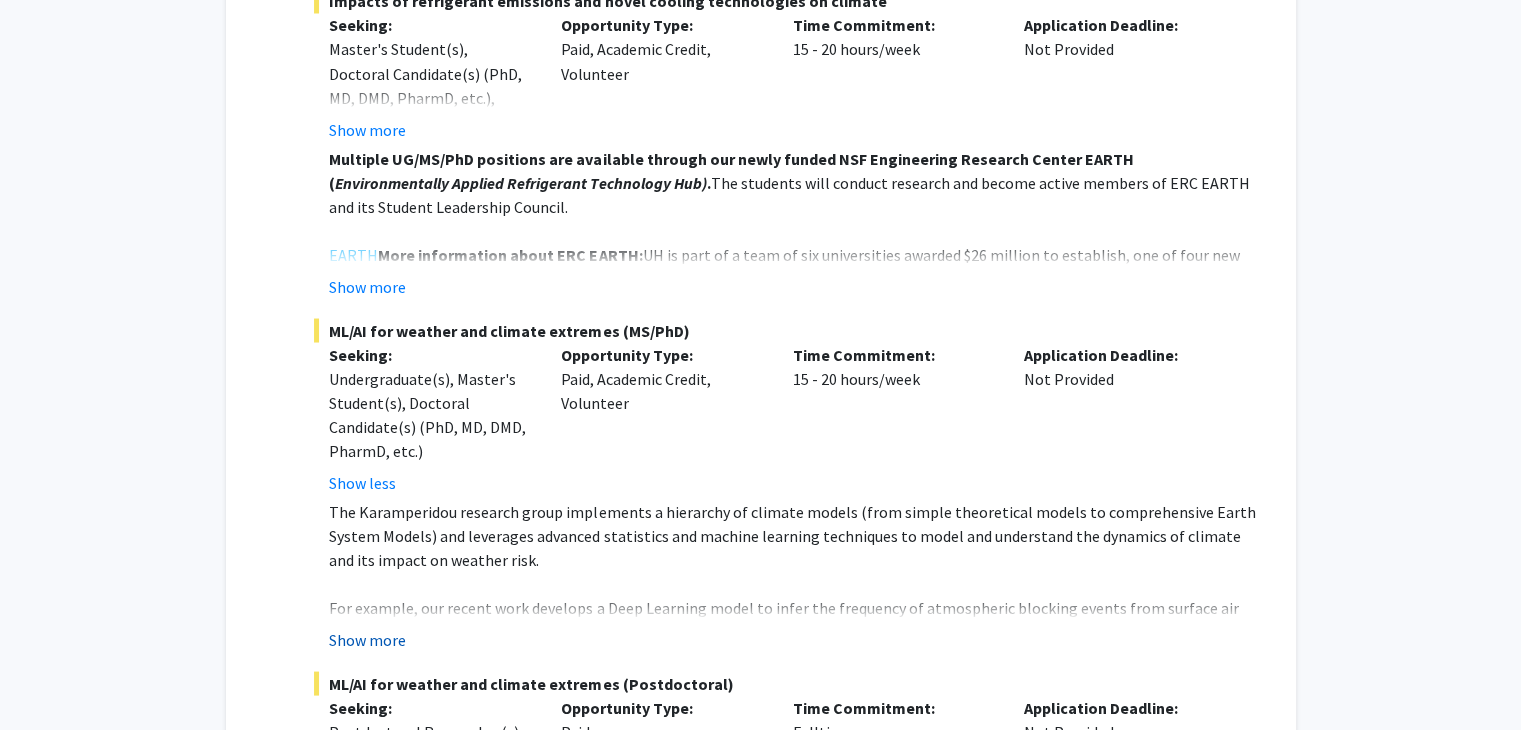 click on "Show more" at bounding box center [367, 639] 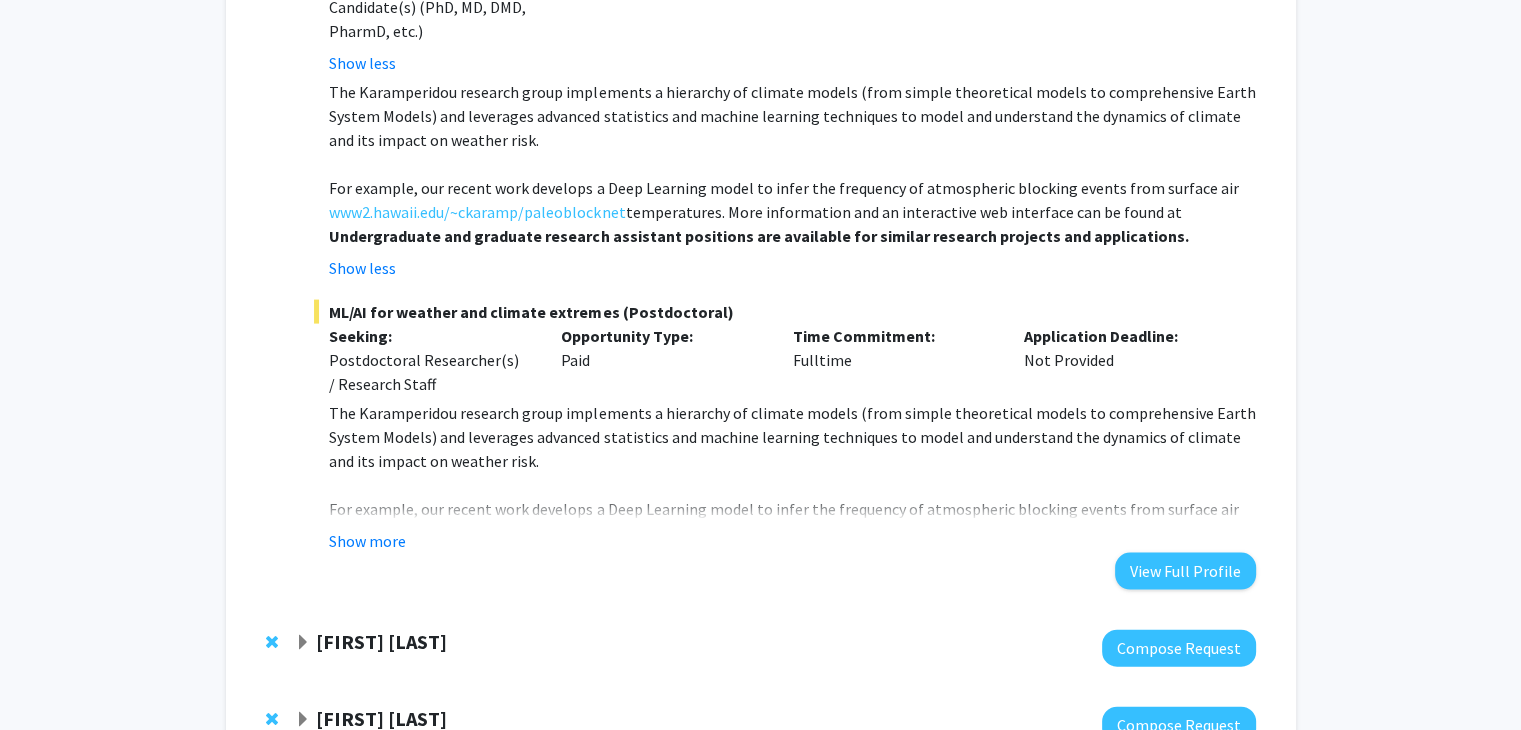 scroll, scrollTop: 4223, scrollLeft: 0, axis: vertical 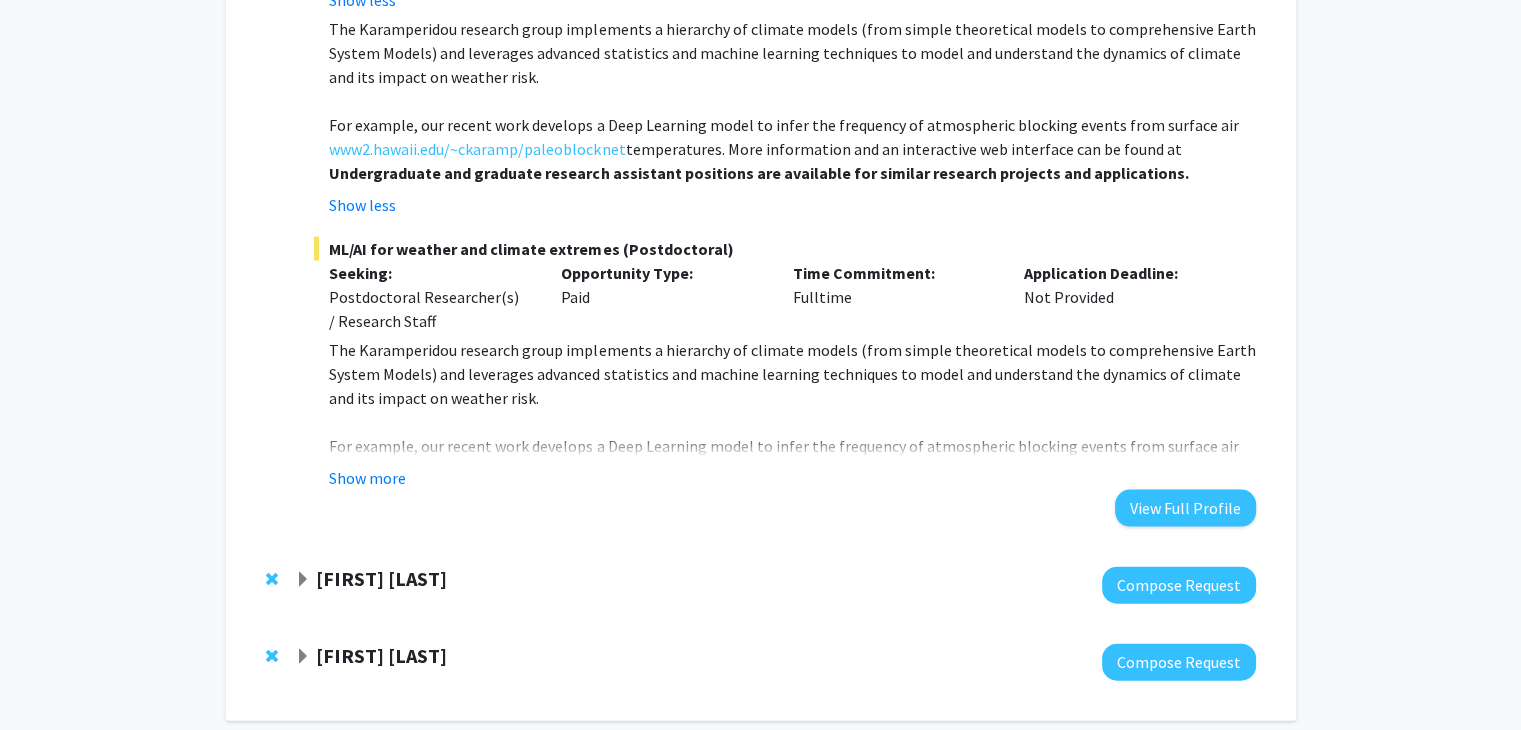 click on "[FIRST] [LAST]" 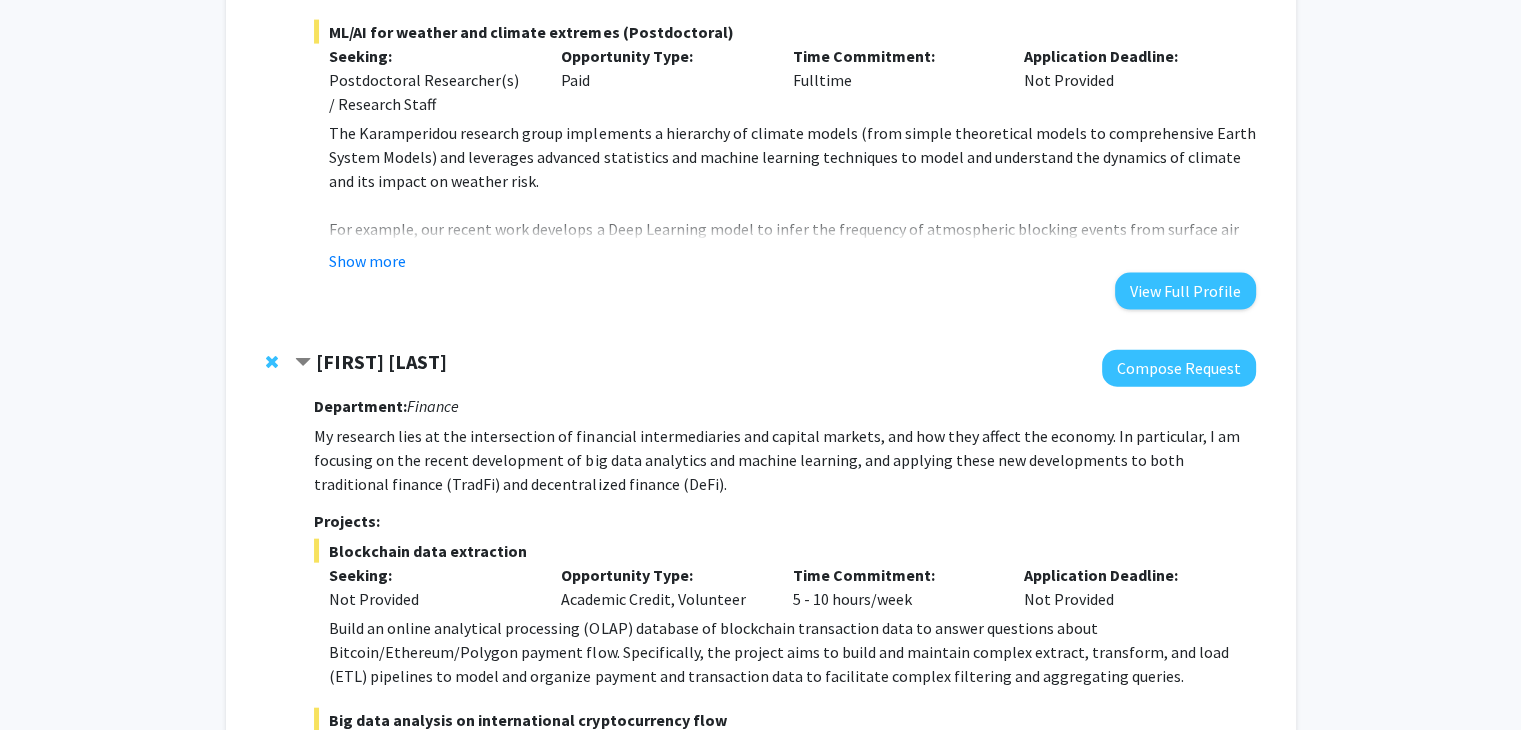 scroll, scrollTop: 4623, scrollLeft: 0, axis: vertical 